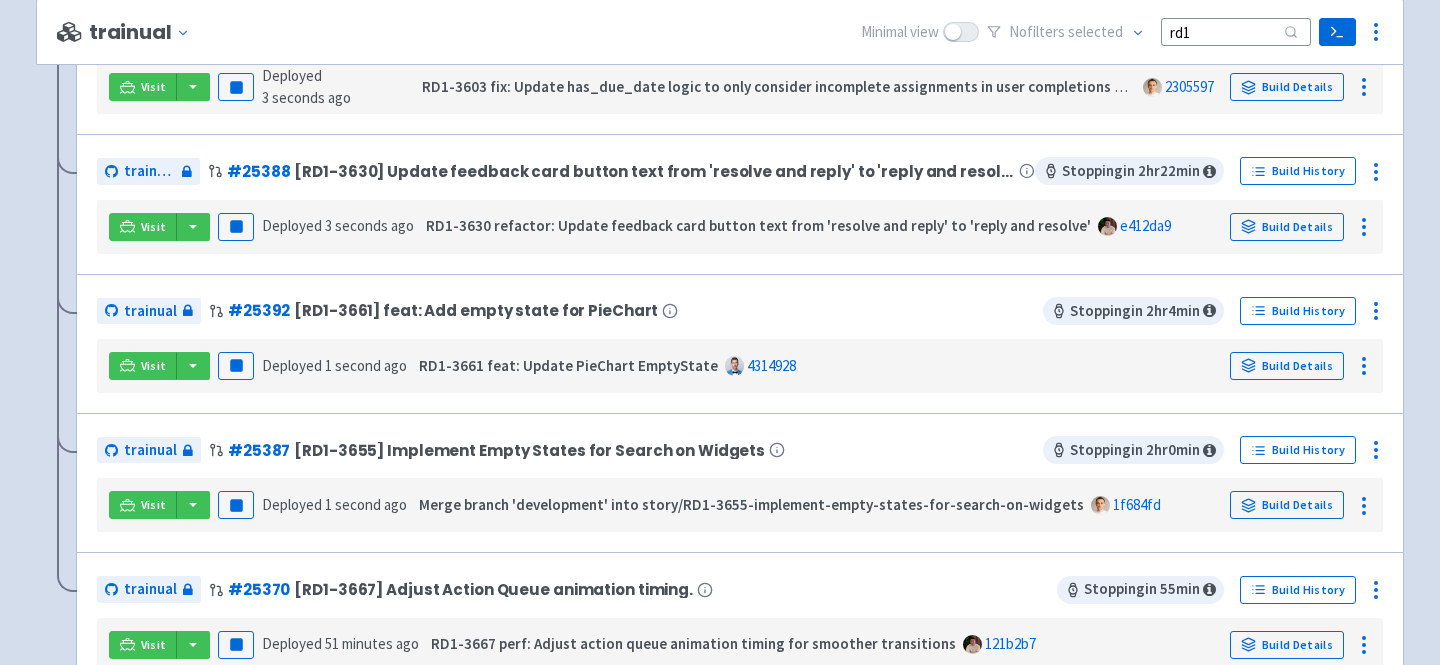 scroll, scrollTop: 352, scrollLeft: 0, axis: vertical 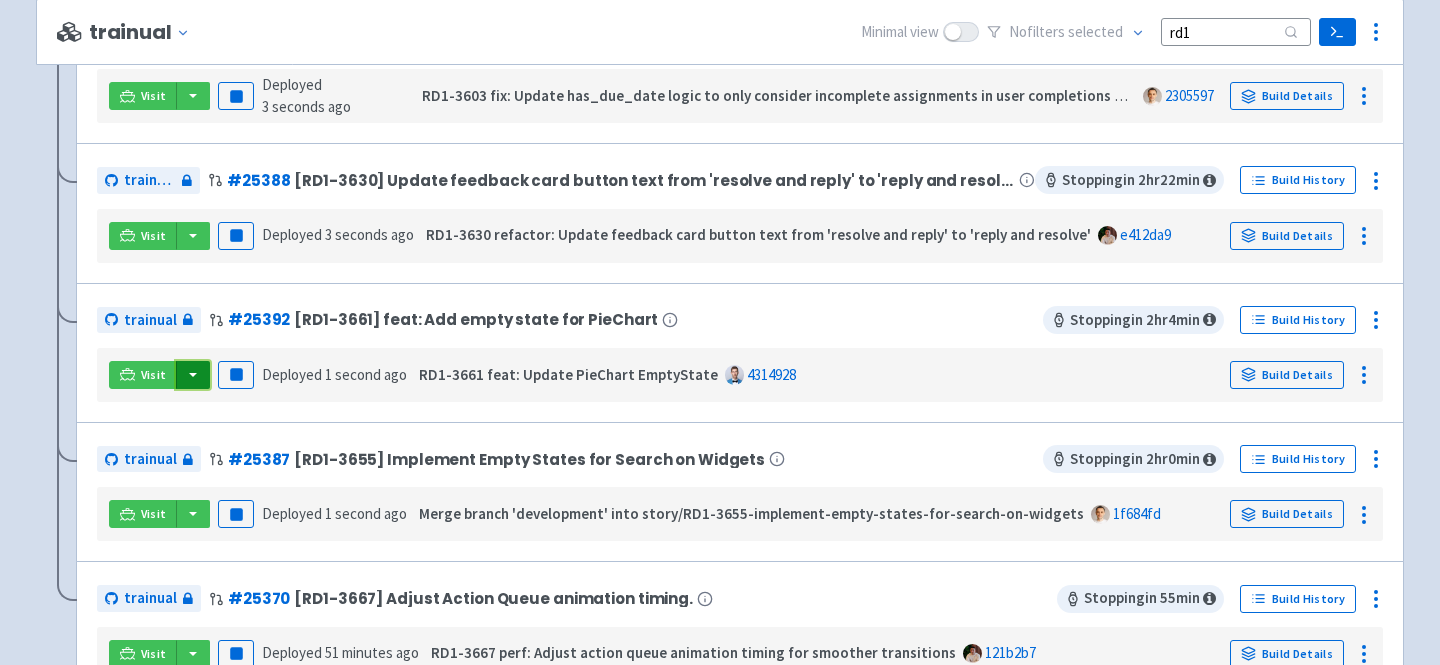 click at bounding box center [193, 375] 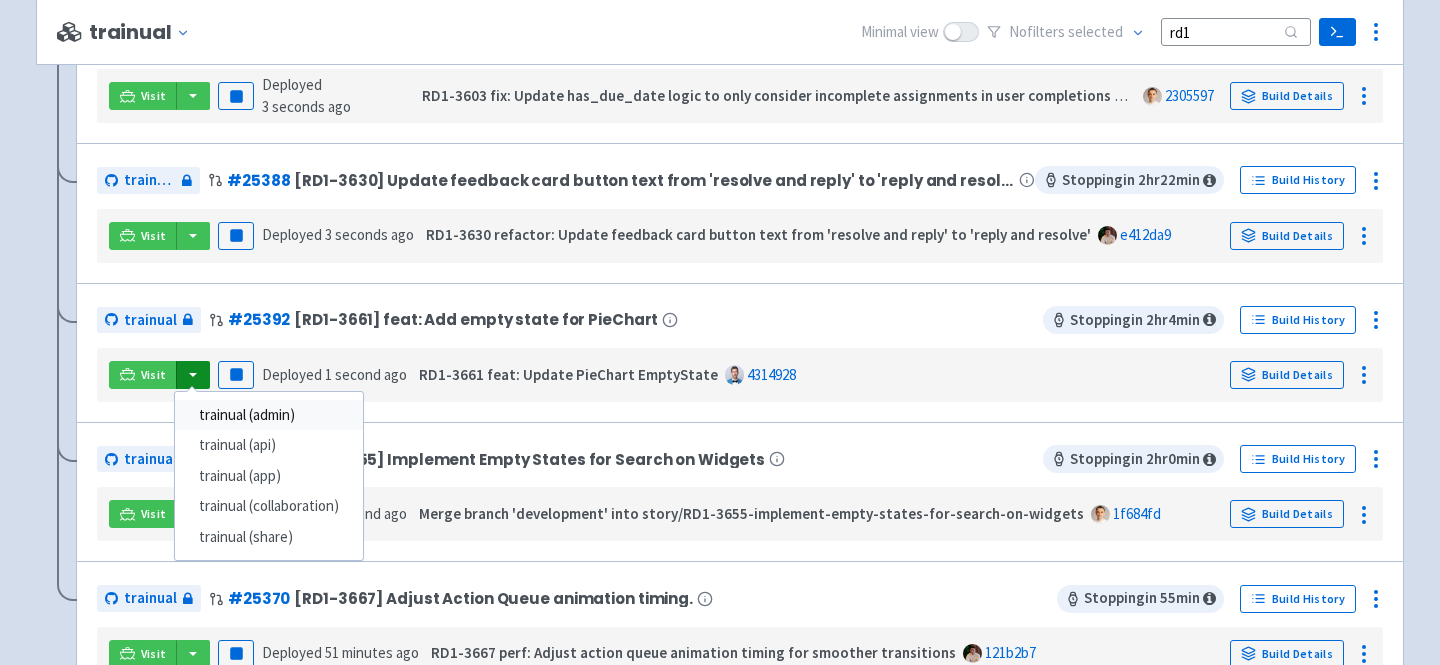 click on "trainual (admin)" at bounding box center [269, 415] 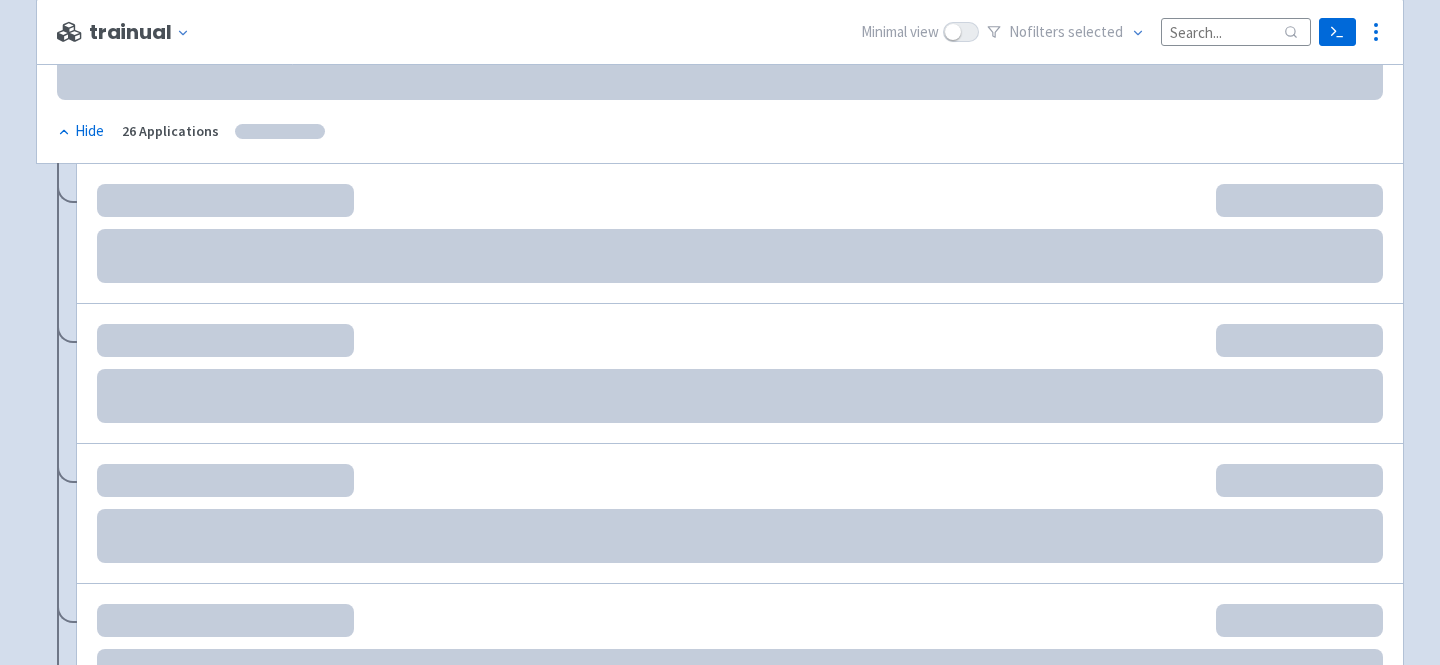 scroll, scrollTop: 375, scrollLeft: 0, axis: vertical 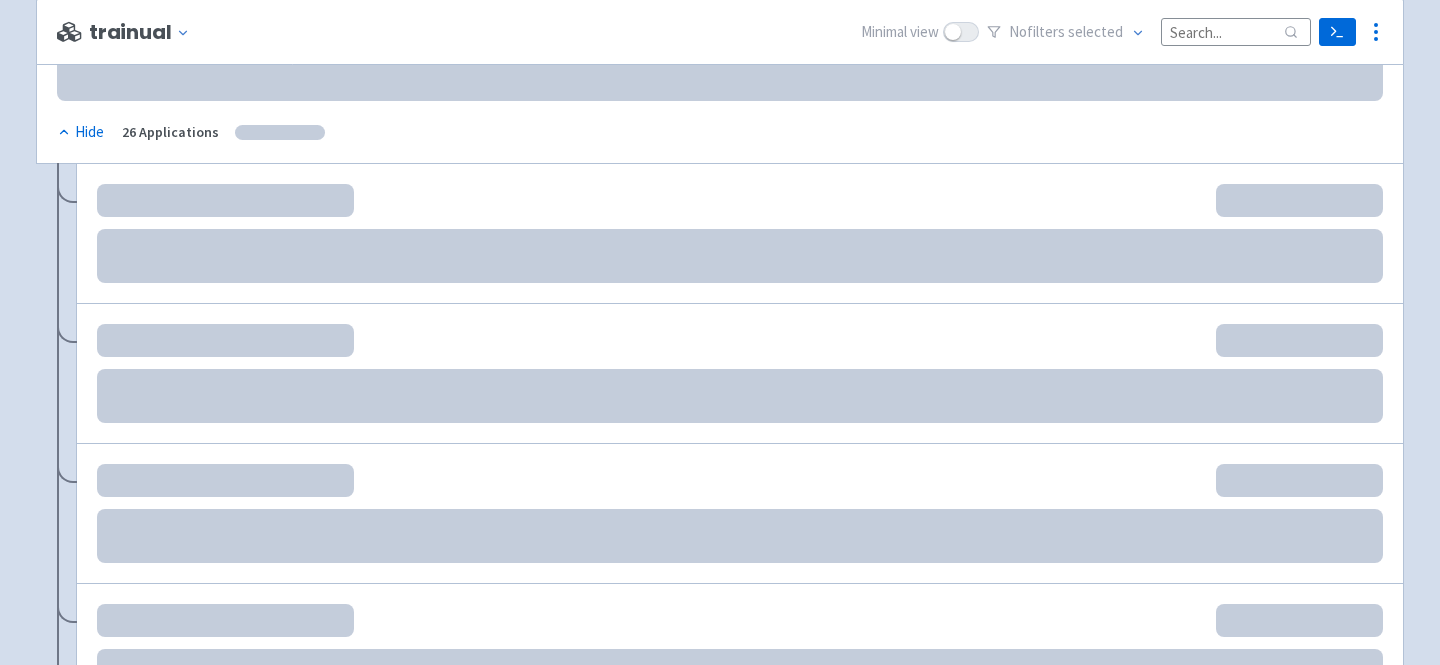 click at bounding box center (1236, 31) 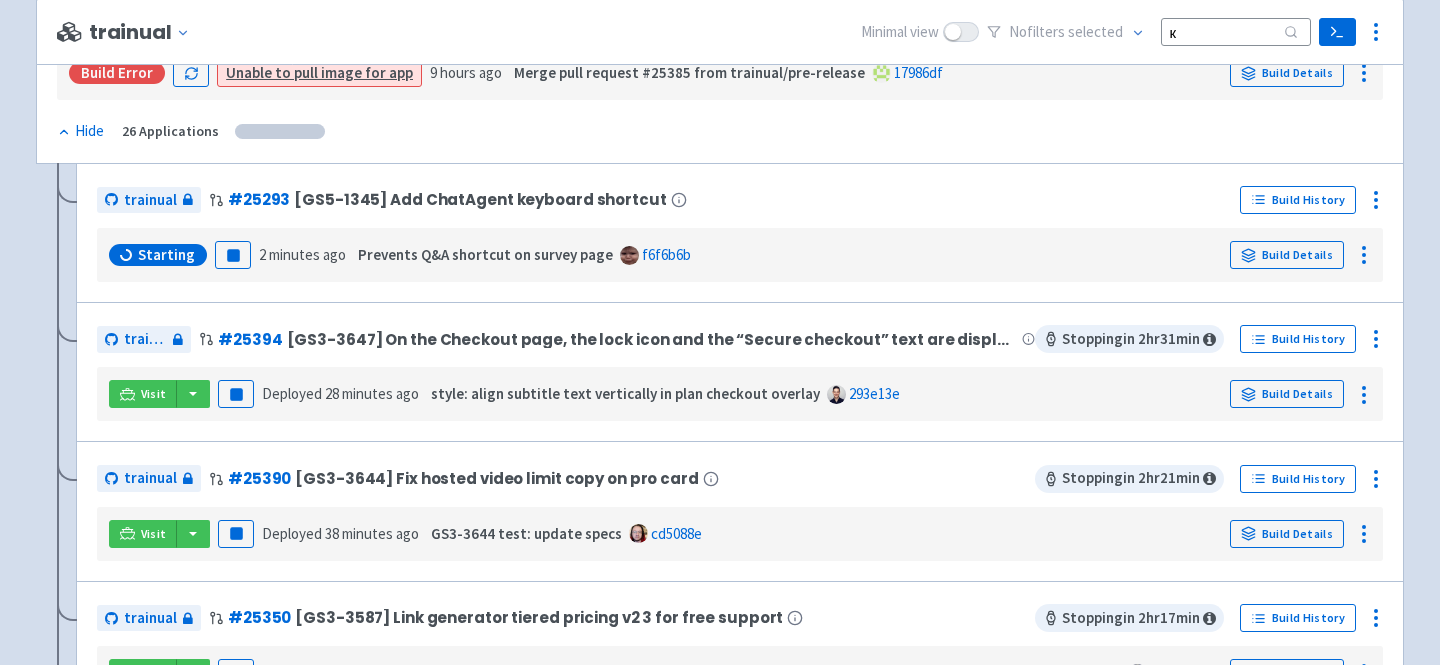 scroll, scrollTop: 0, scrollLeft: 0, axis: both 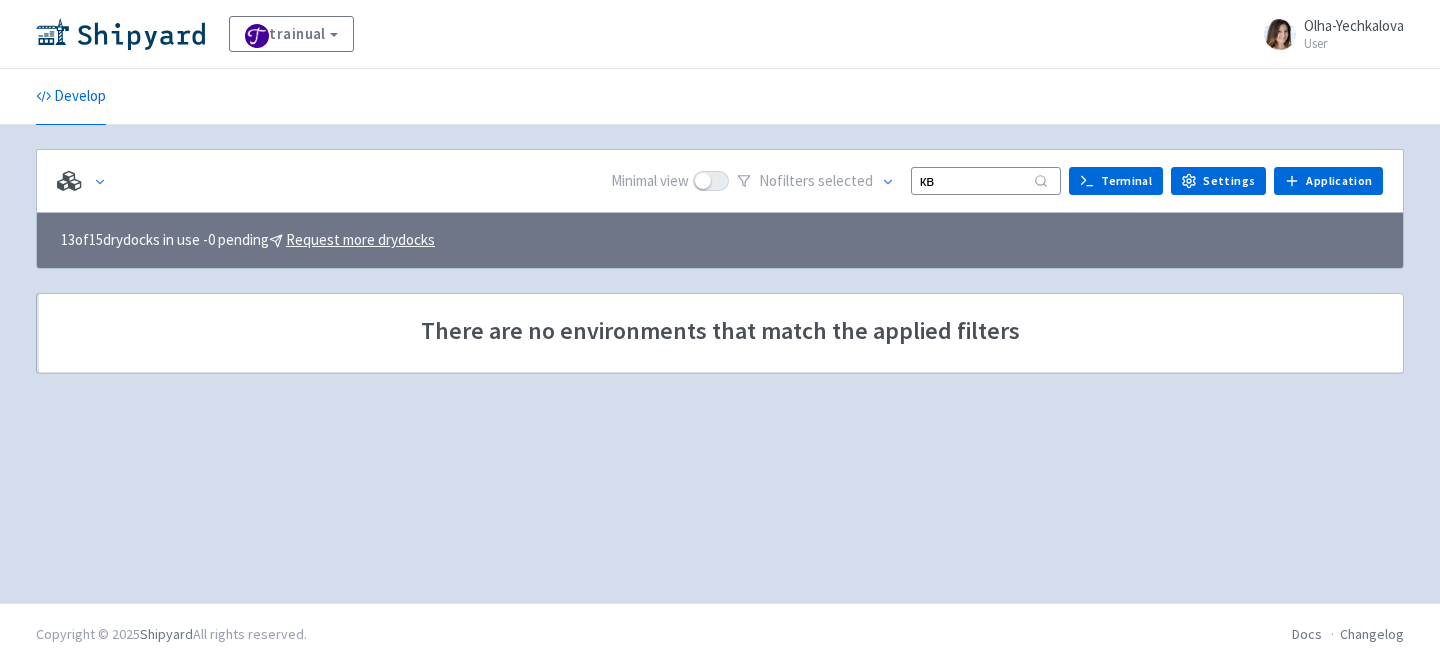 type on "к" 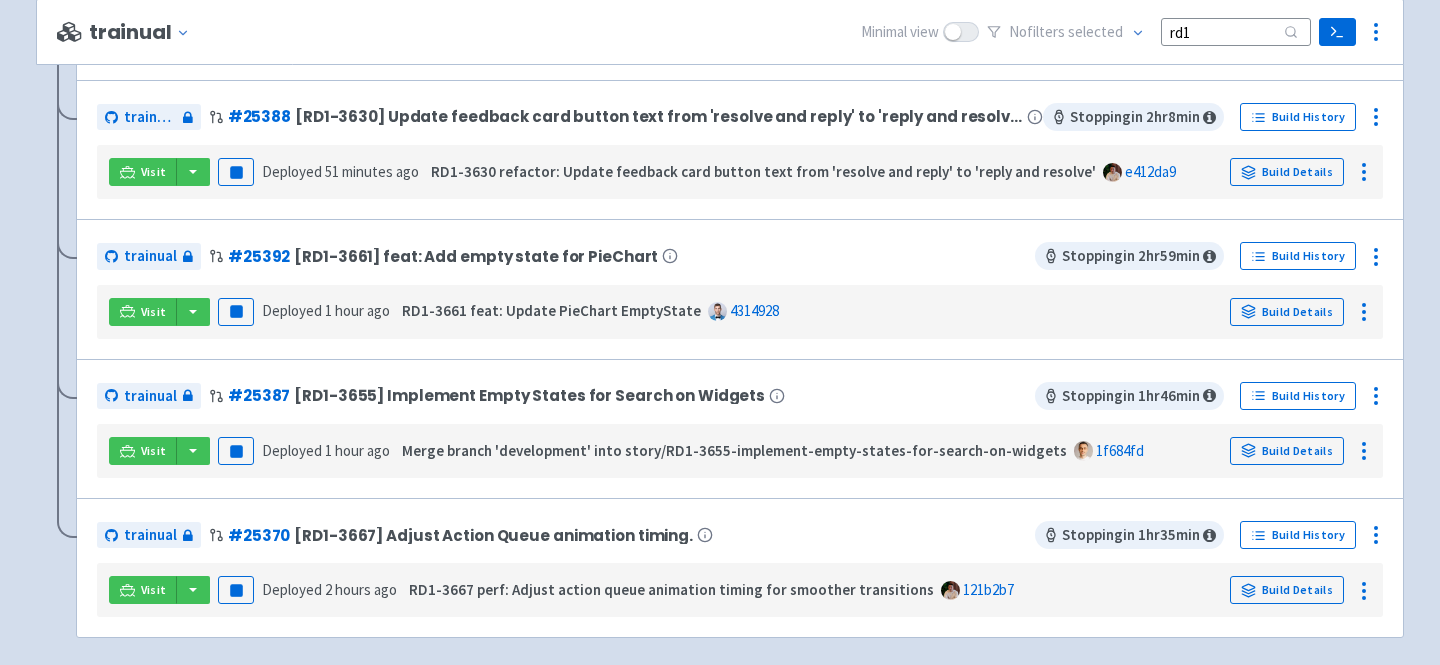scroll, scrollTop: 417, scrollLeft: 0, axis: vertical 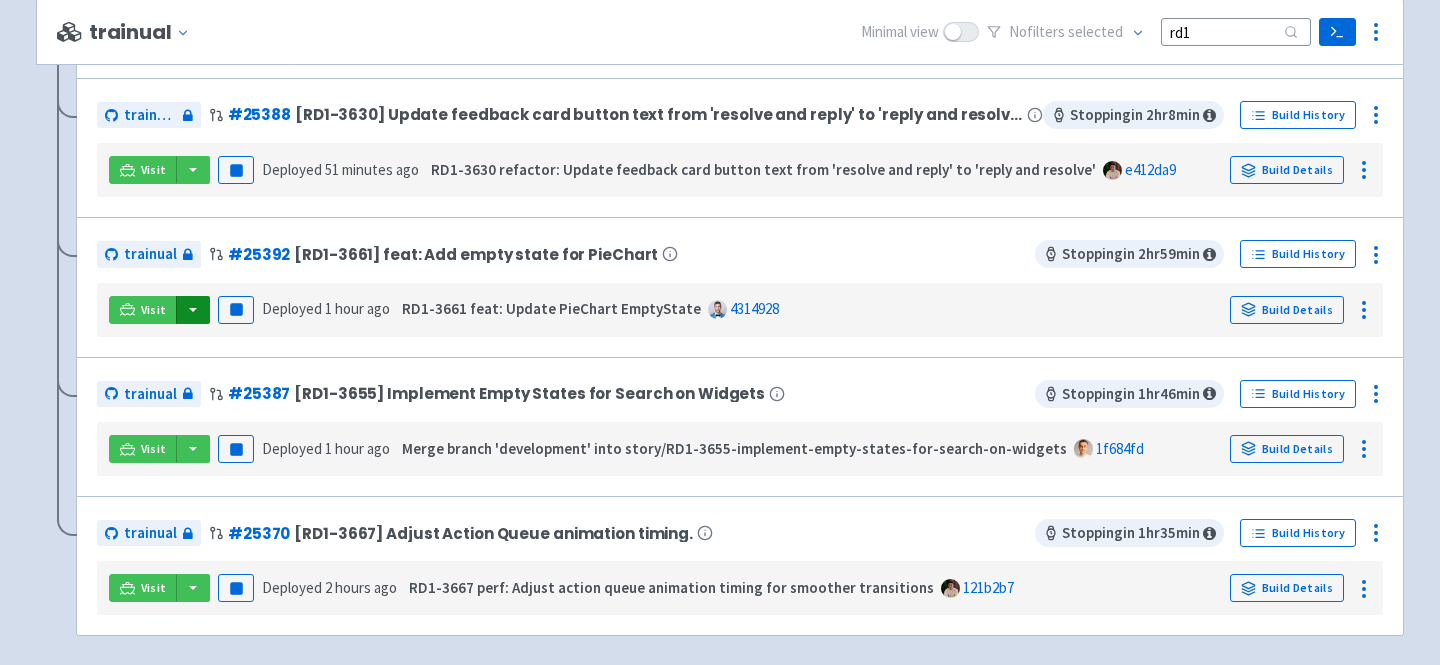 type on "rd1" 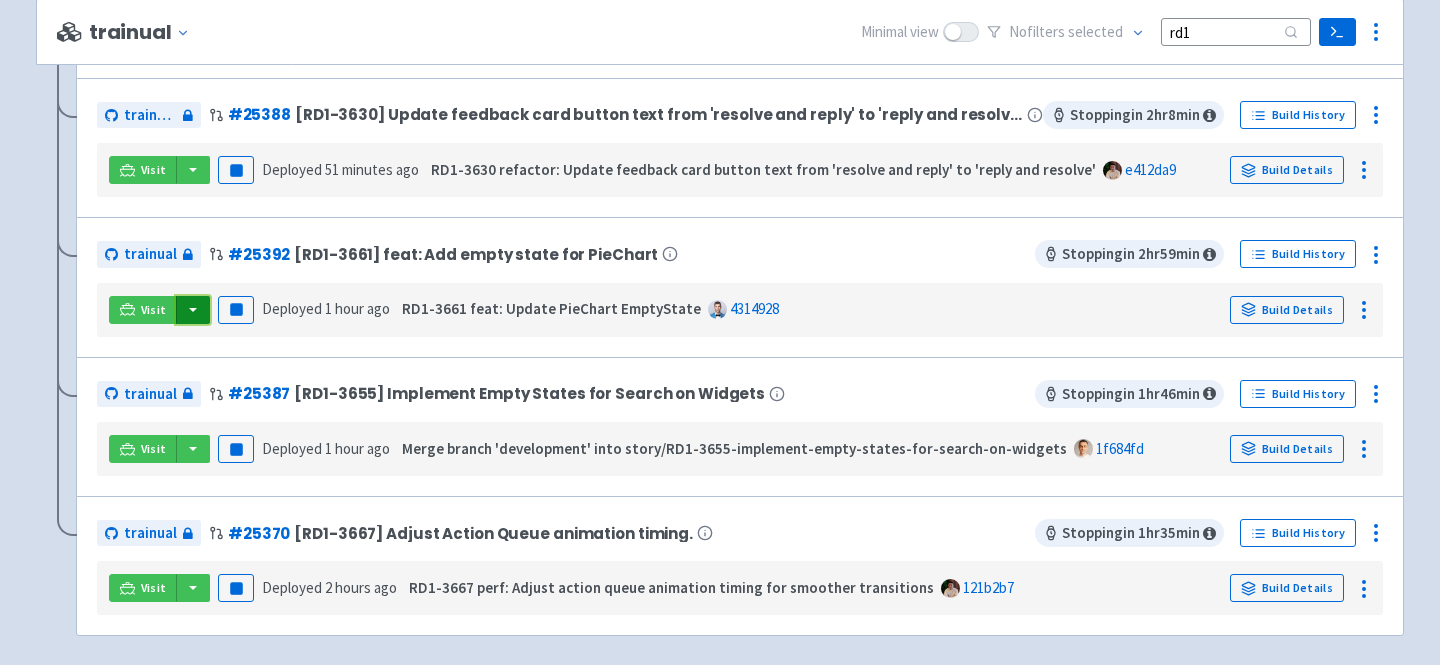 click at bounding box center (193, 310) 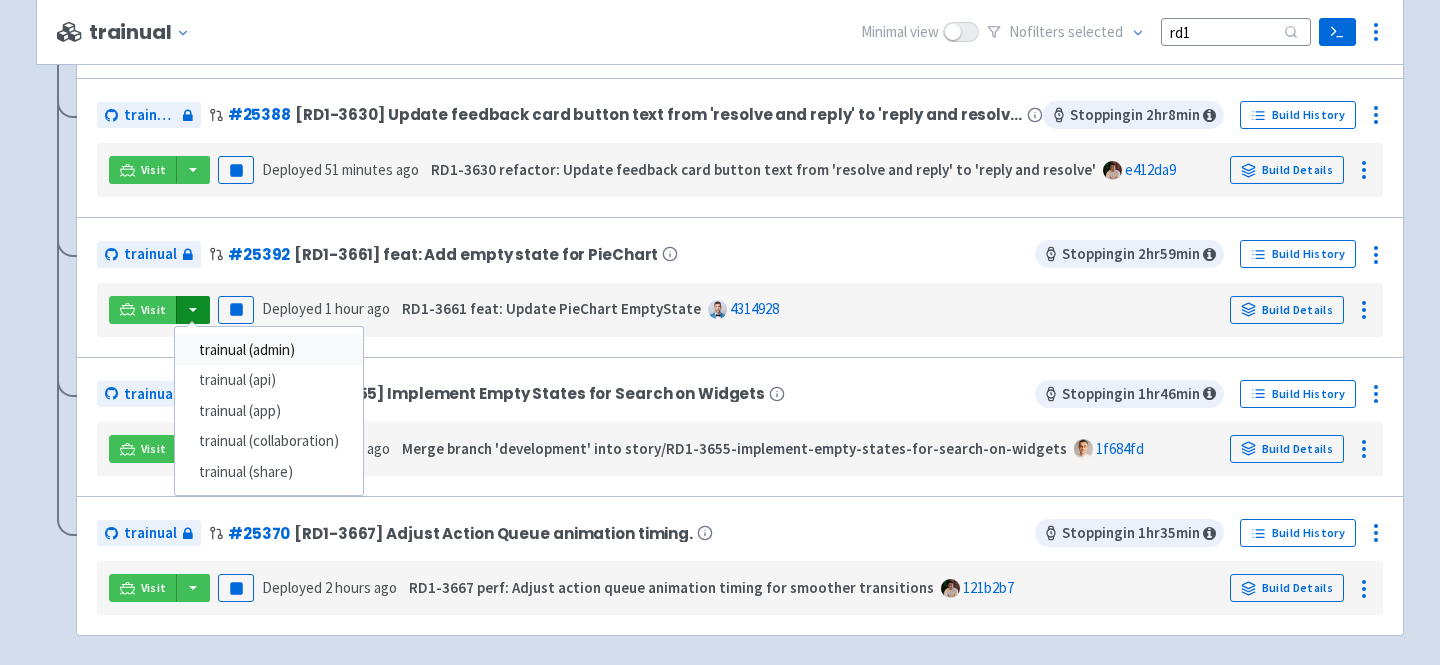 click on "trainual (admin)" at bounding box center (269, 350) 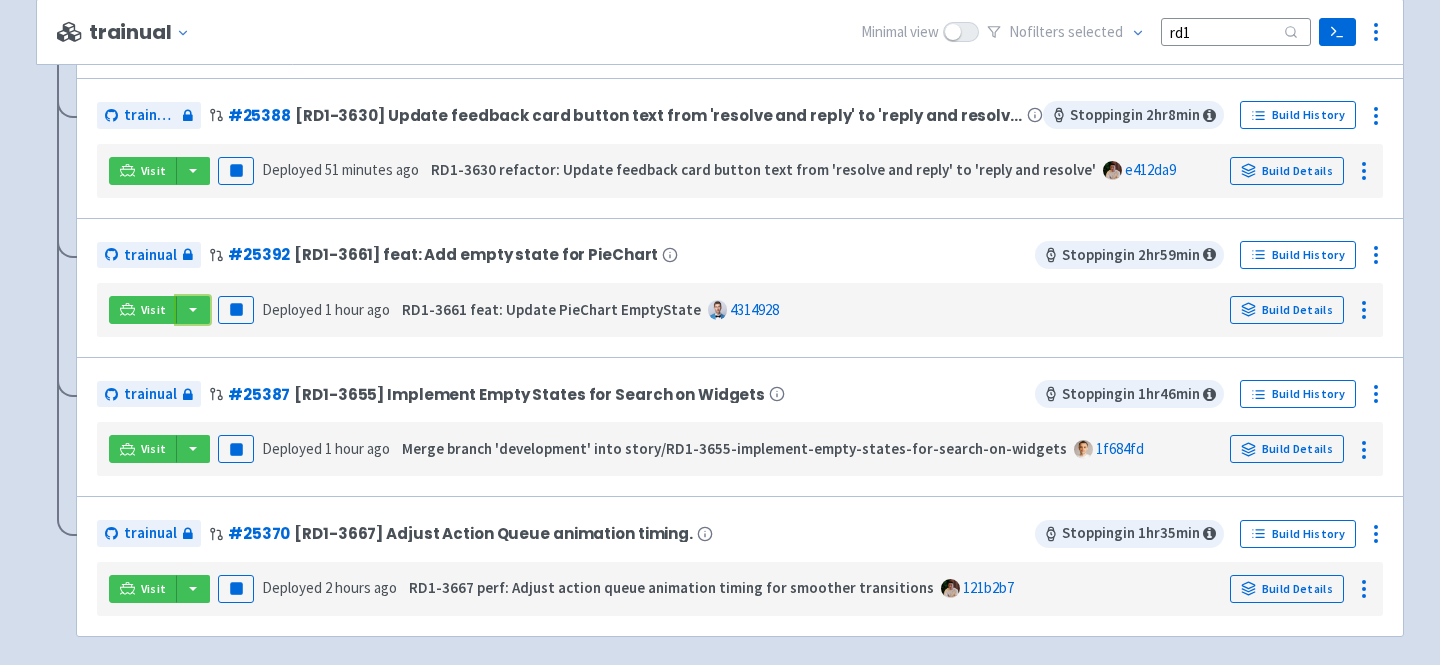 scroll, scrollTop: 0, scrollLeft: 0, axis: both 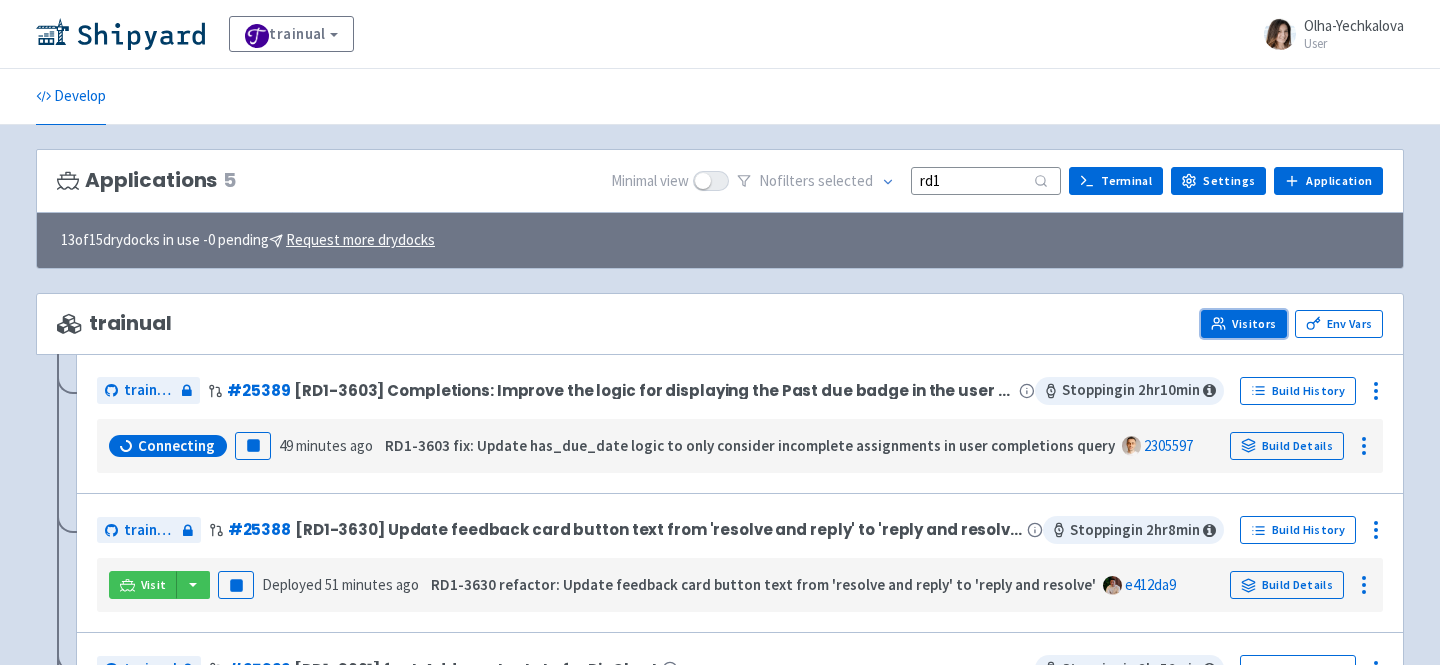 click on "Visitors" at bounding box center [1244, 324] 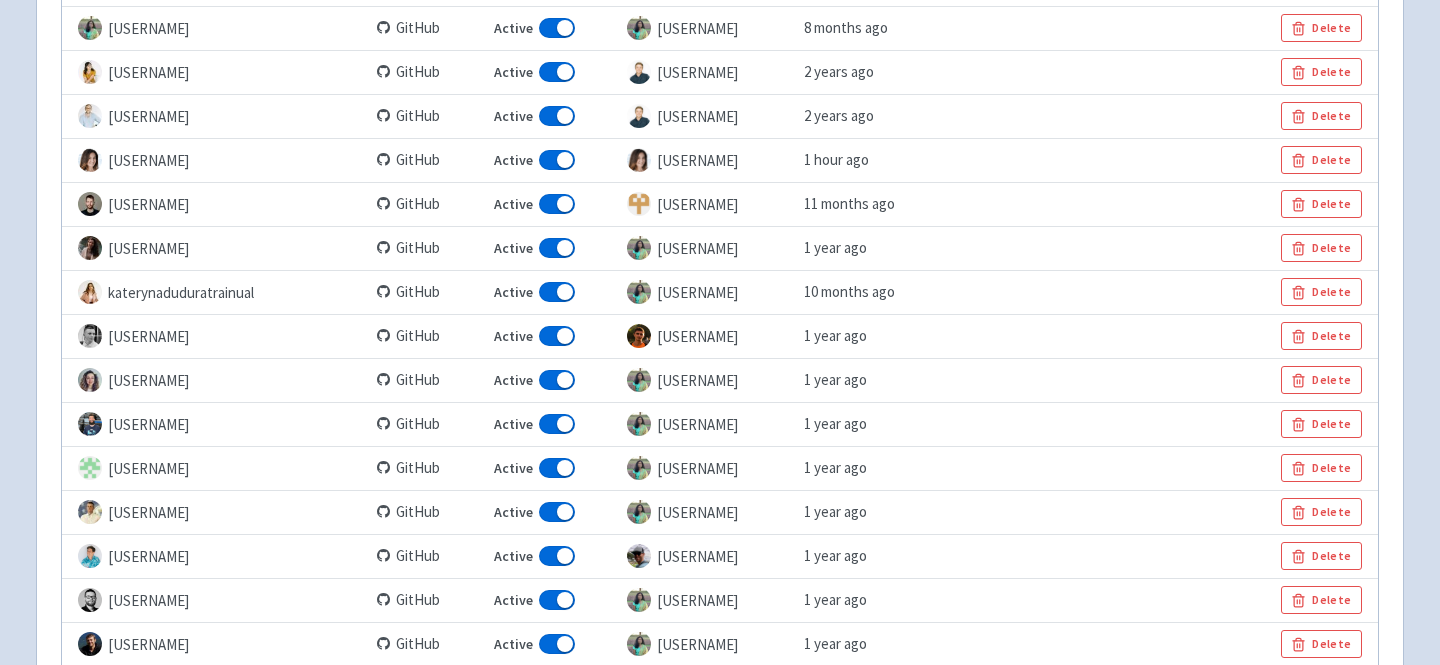 scroll, scrollTop: 1380, scrollLeft: 0, axis: vertical 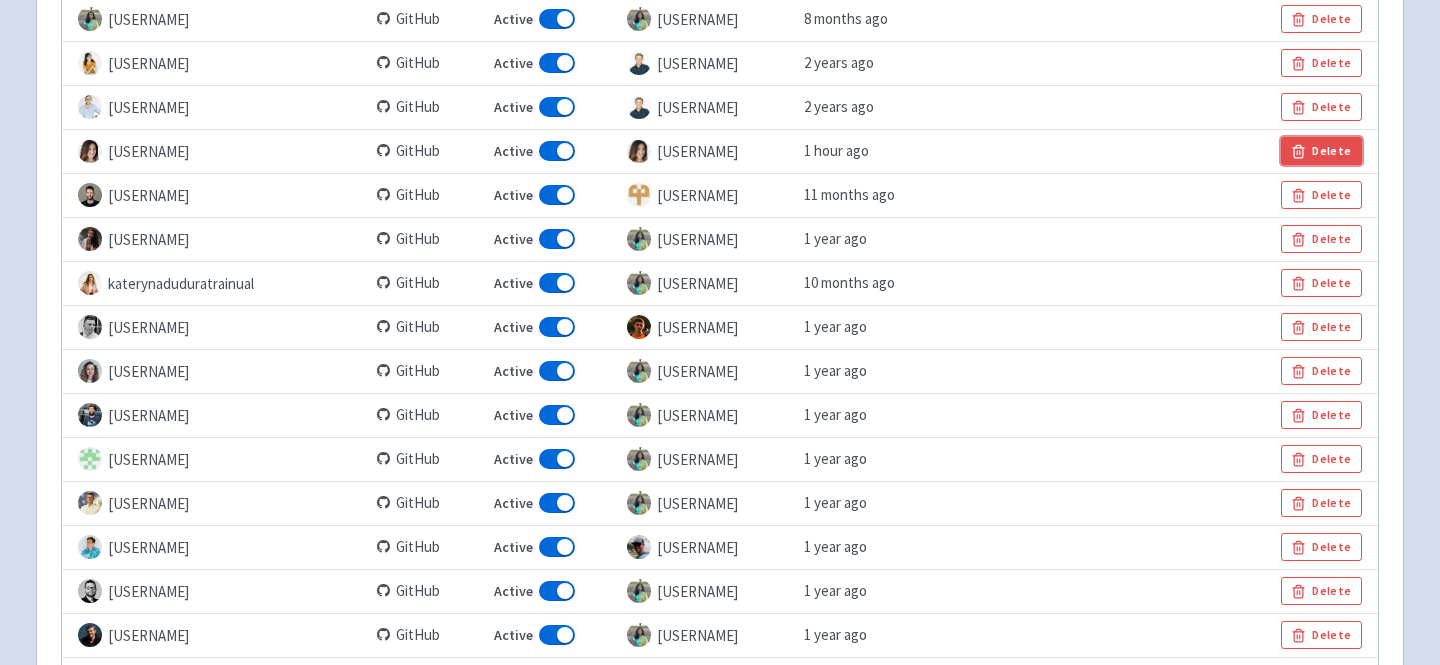 click on "Delete" at bounding box center [1321, 151] 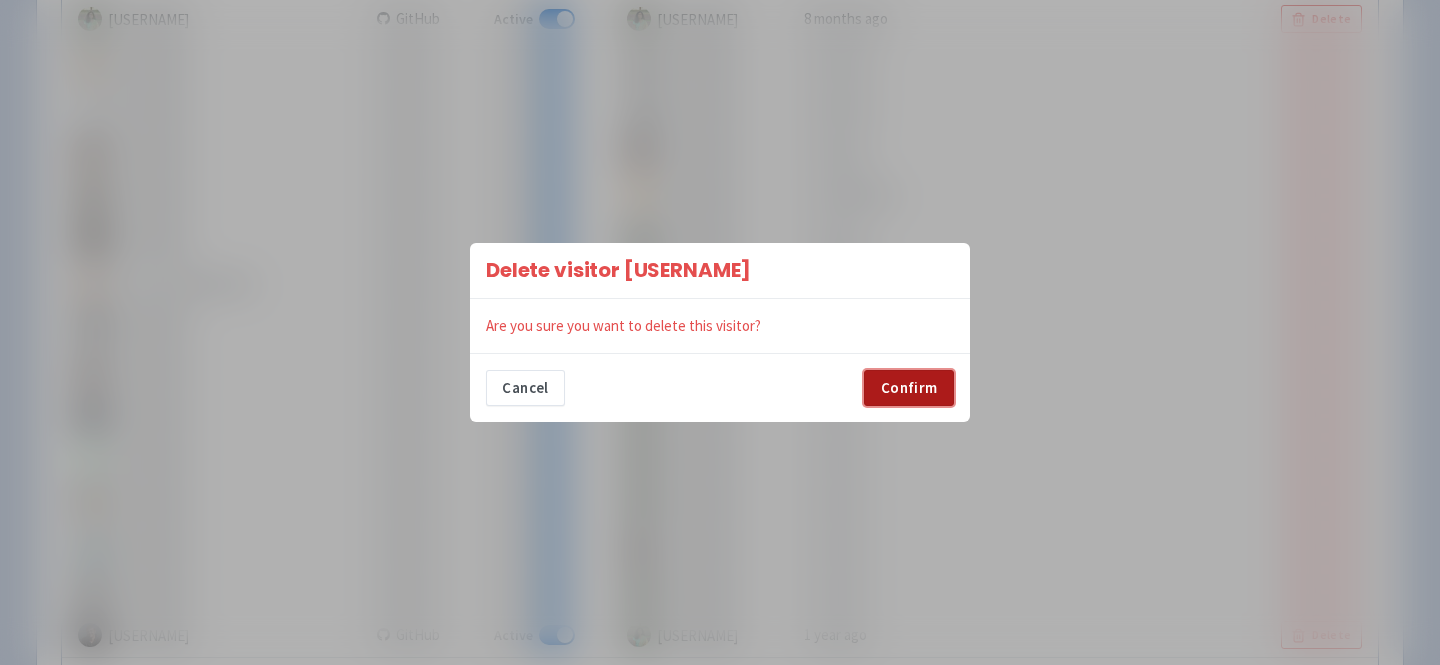 click on "Confirm" at bounding box center (909, 388) 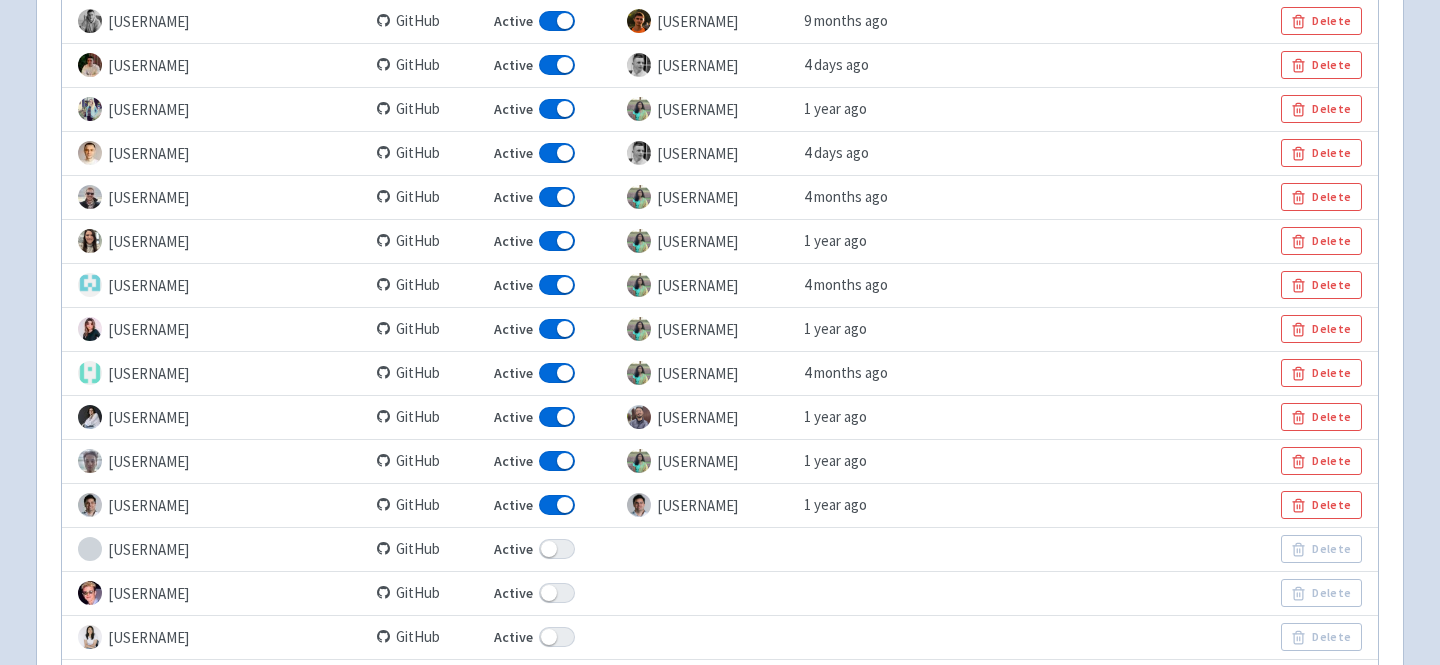 scroll, scrollTop: 2620, scrollLeft: 0, axis: vertical 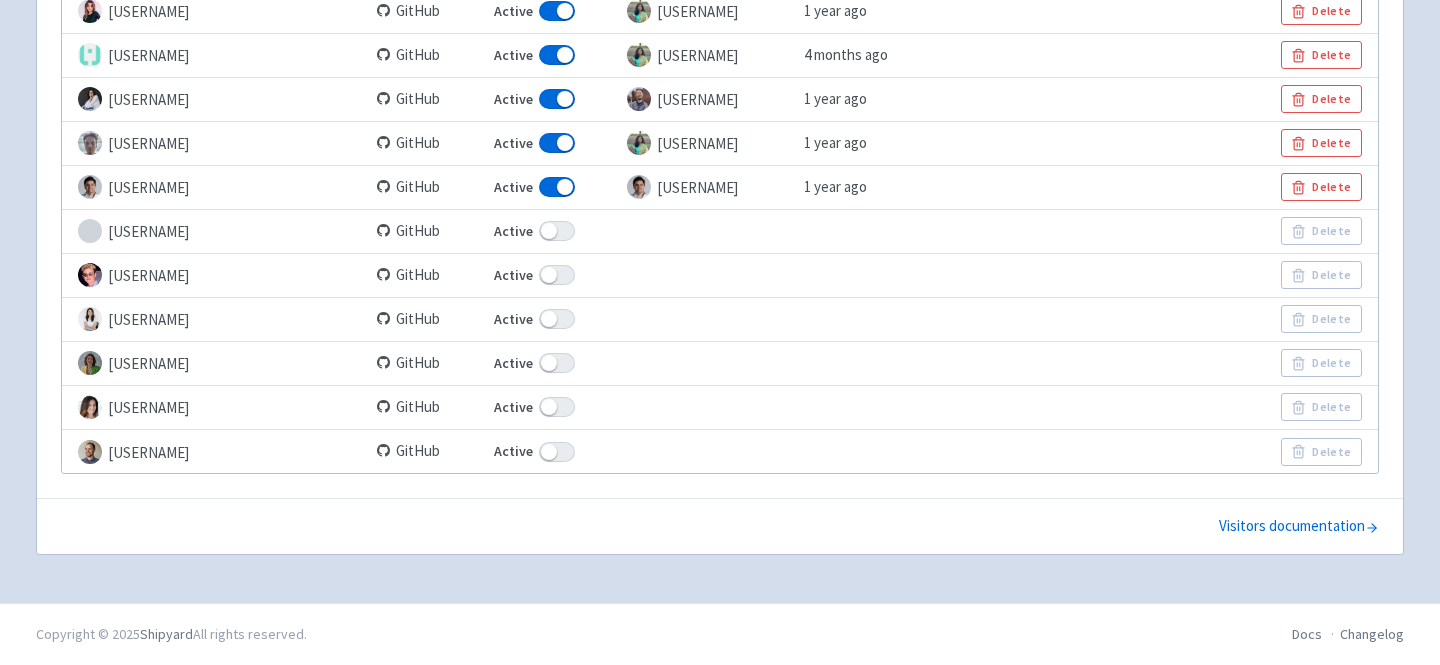 click at bounding box center (557, 407) 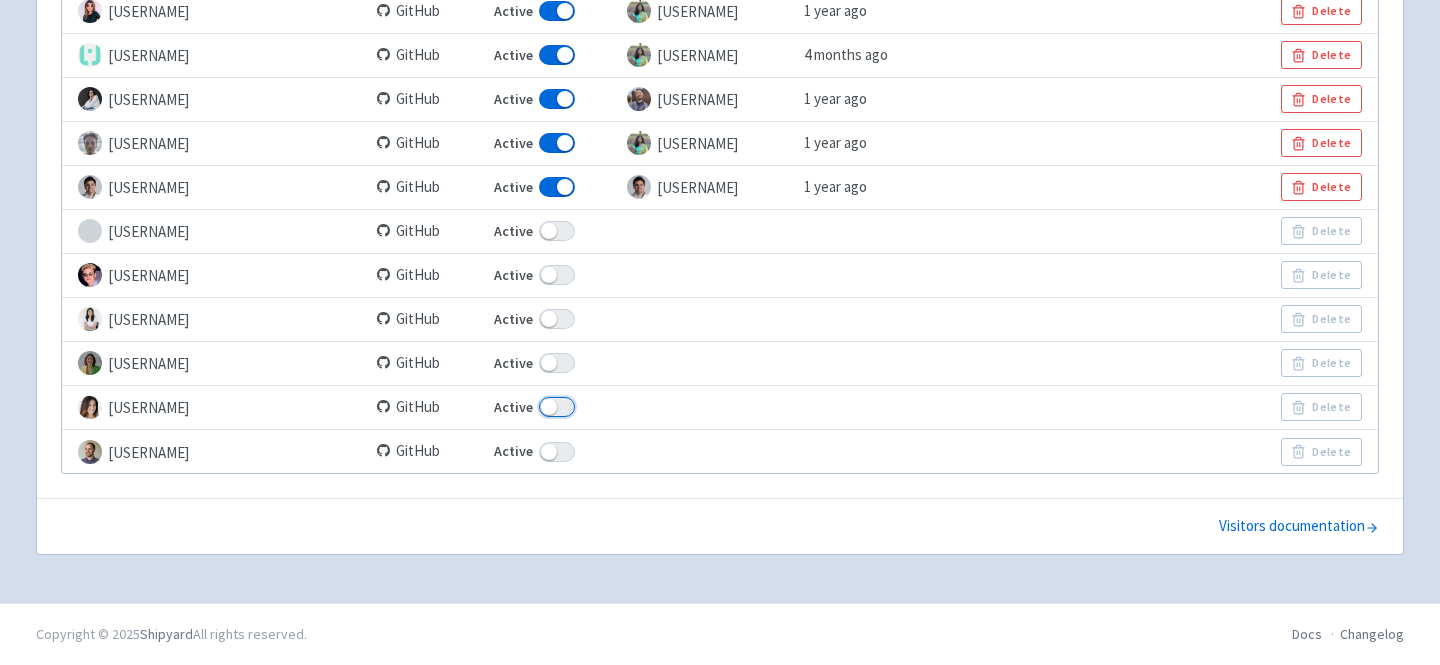 checkbox on "false" 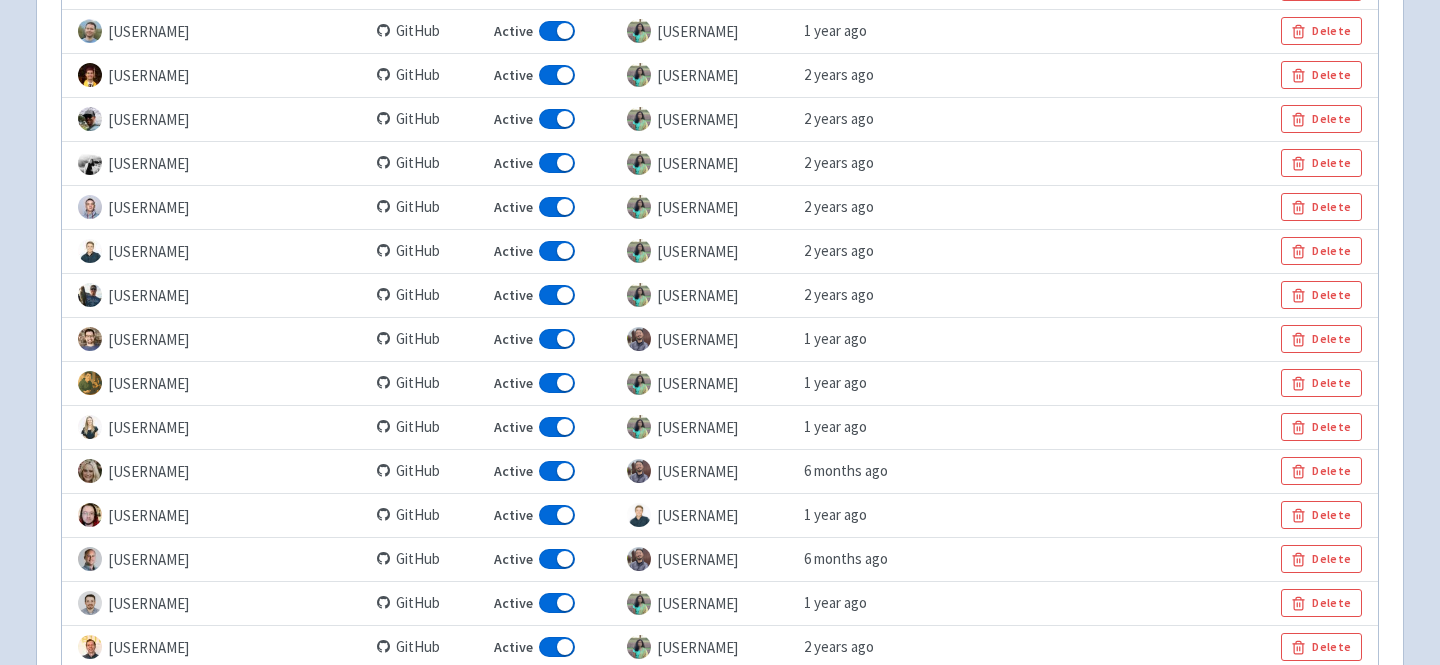 scroll, scrollTop: 0, scrollLeft: 0, axis: both 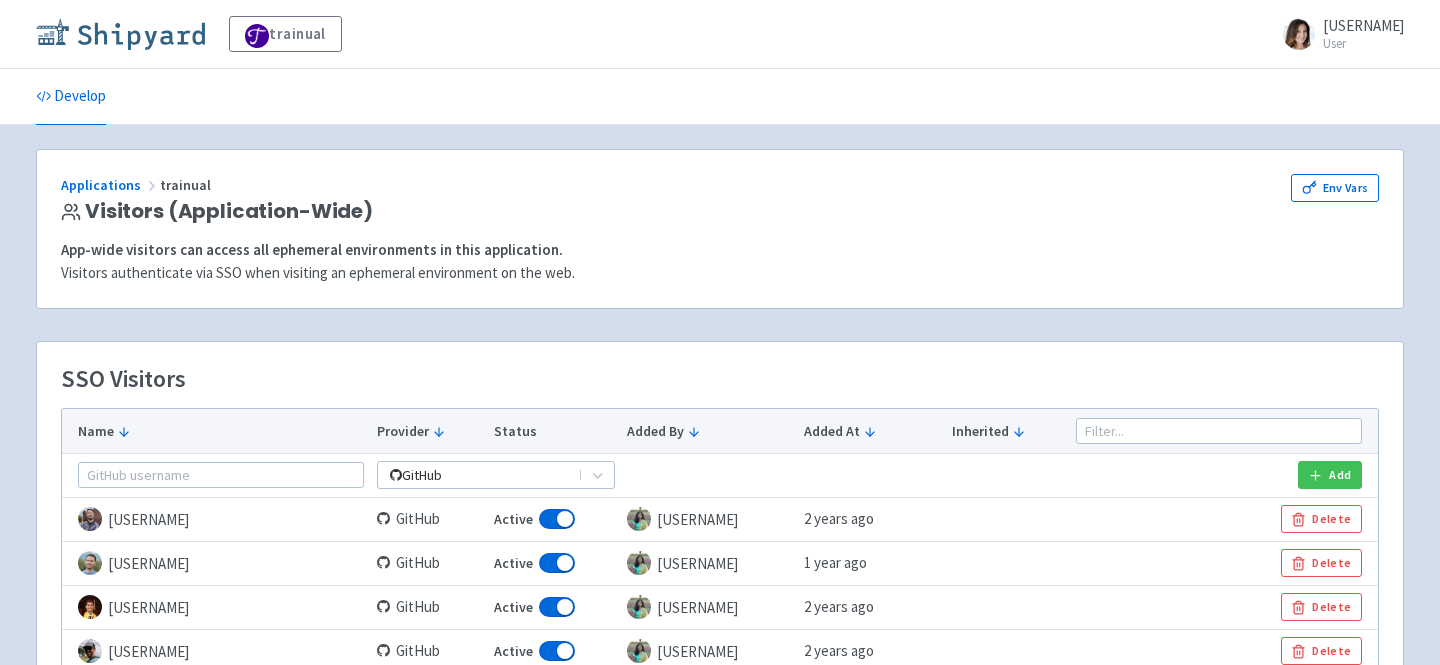 click at bounding box center [120, 34] 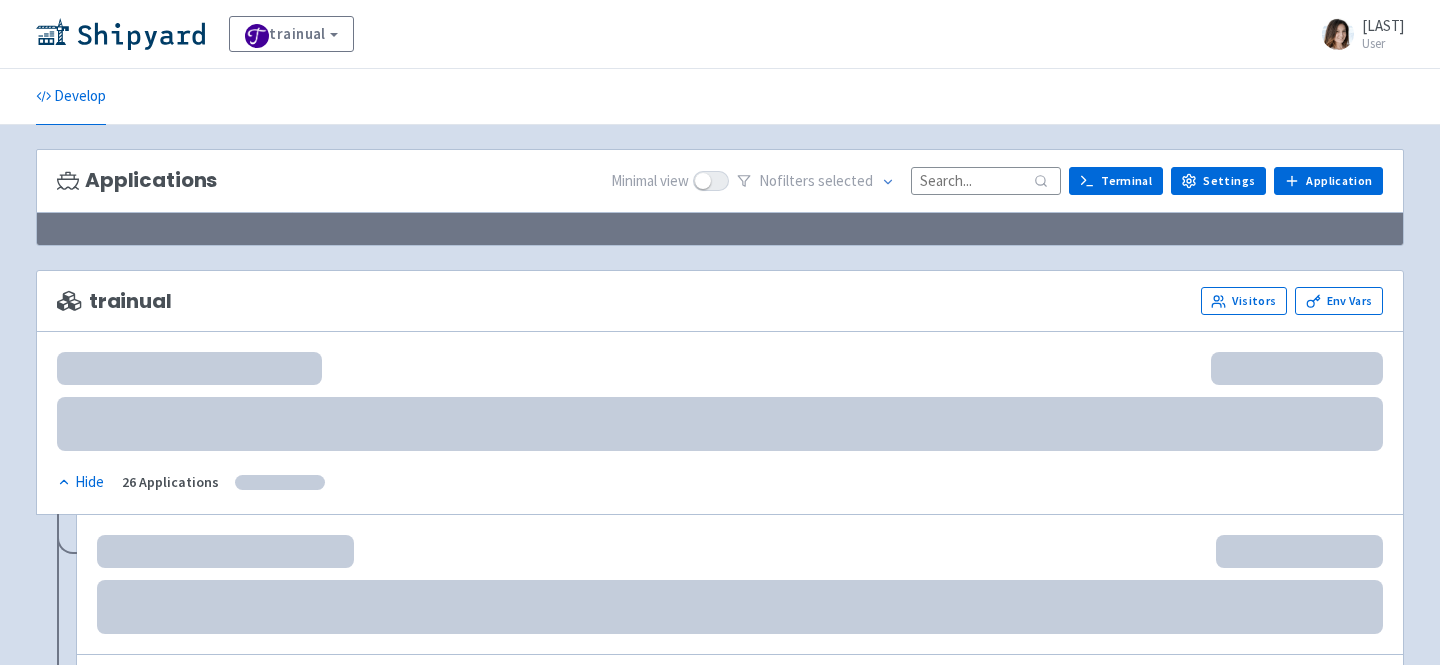 scroll, scrollTop: 0, scrollLeft: 0, axis: both 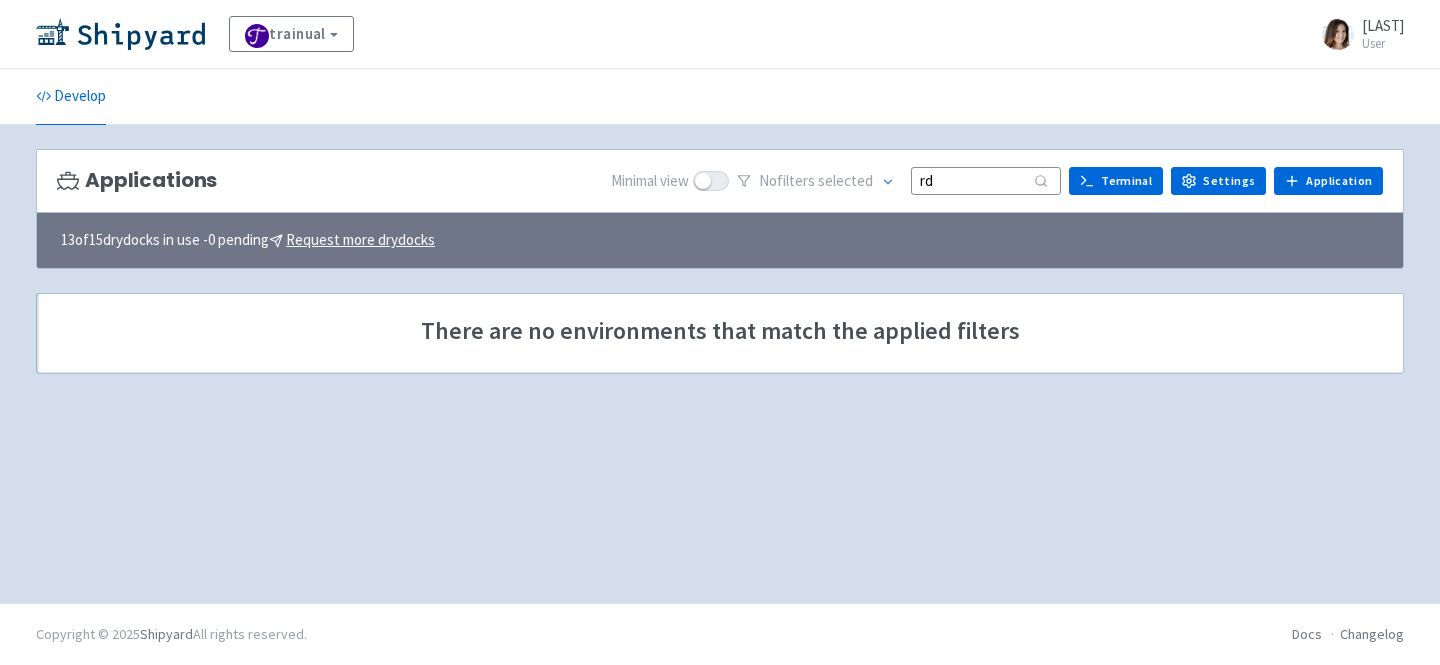 type on "rd1" 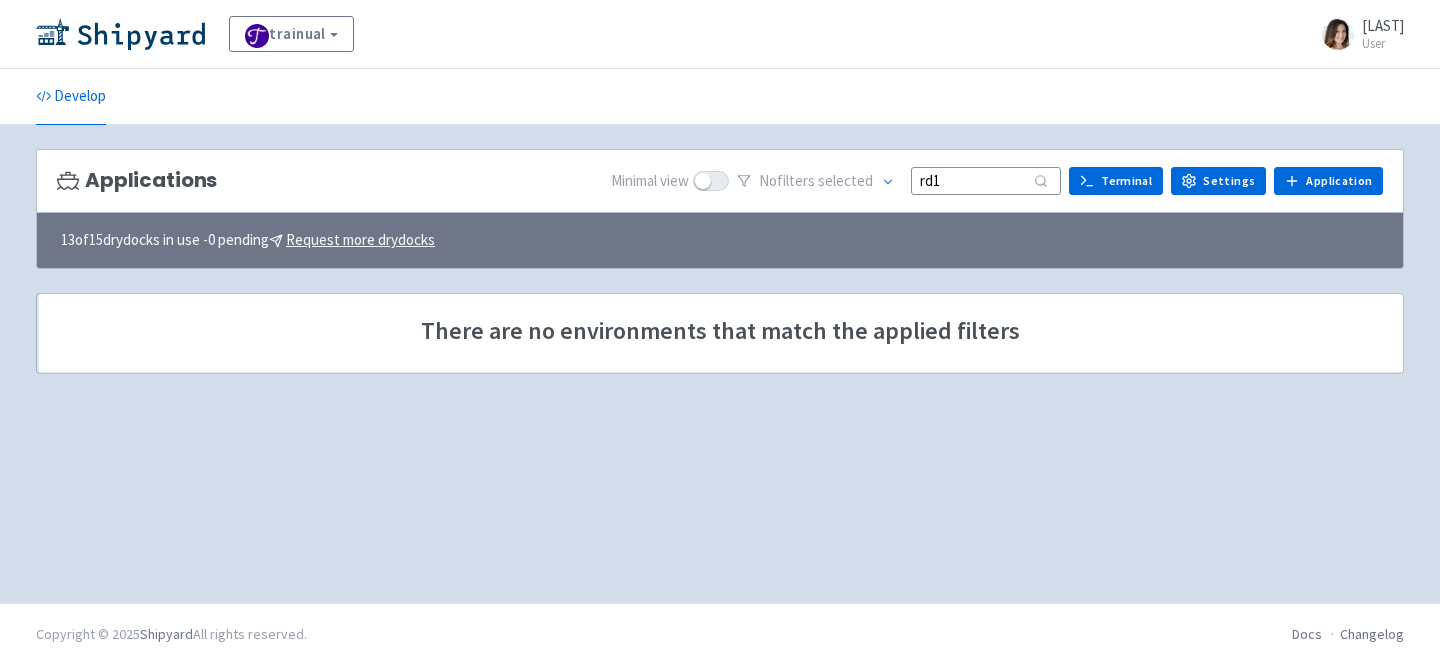 drag, startPoint x: 1003, startPoint y: 177, endPoint x: 663, endPoint y: 177, distance: 340 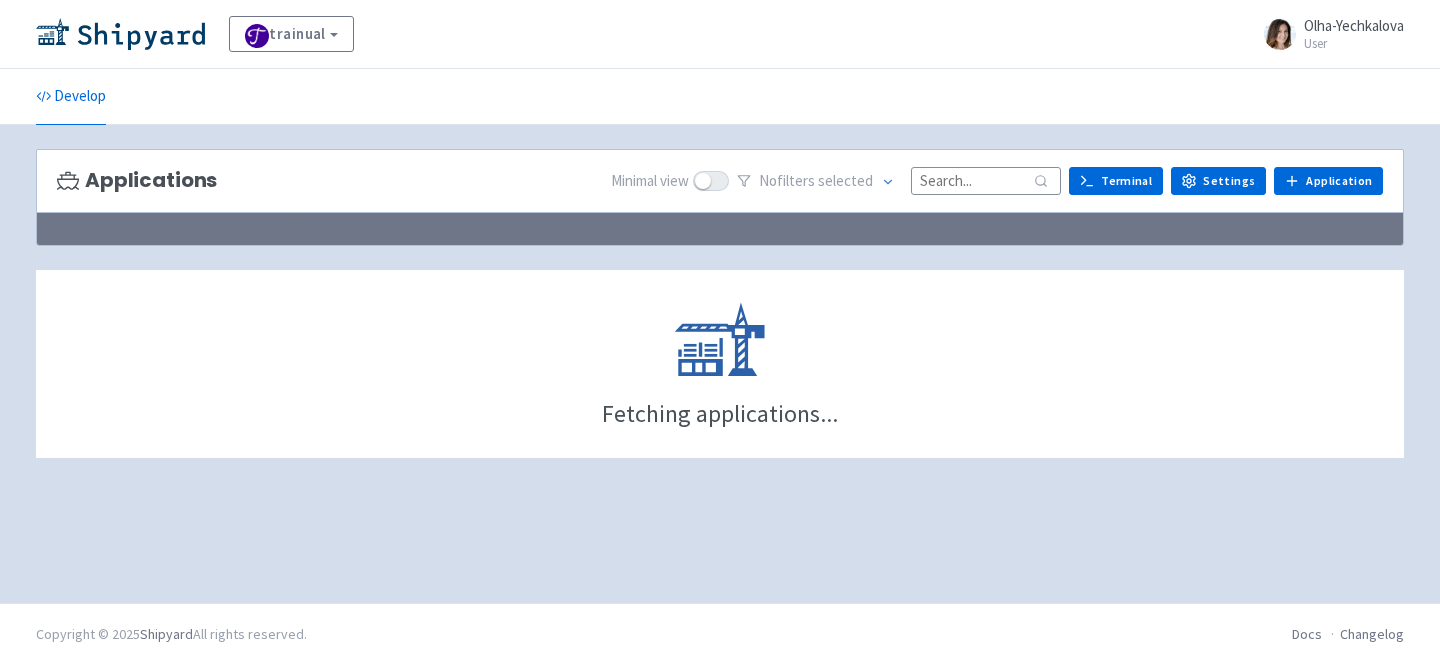 scroll, scrollTop: 0, scrollLeft: 0, axis: both 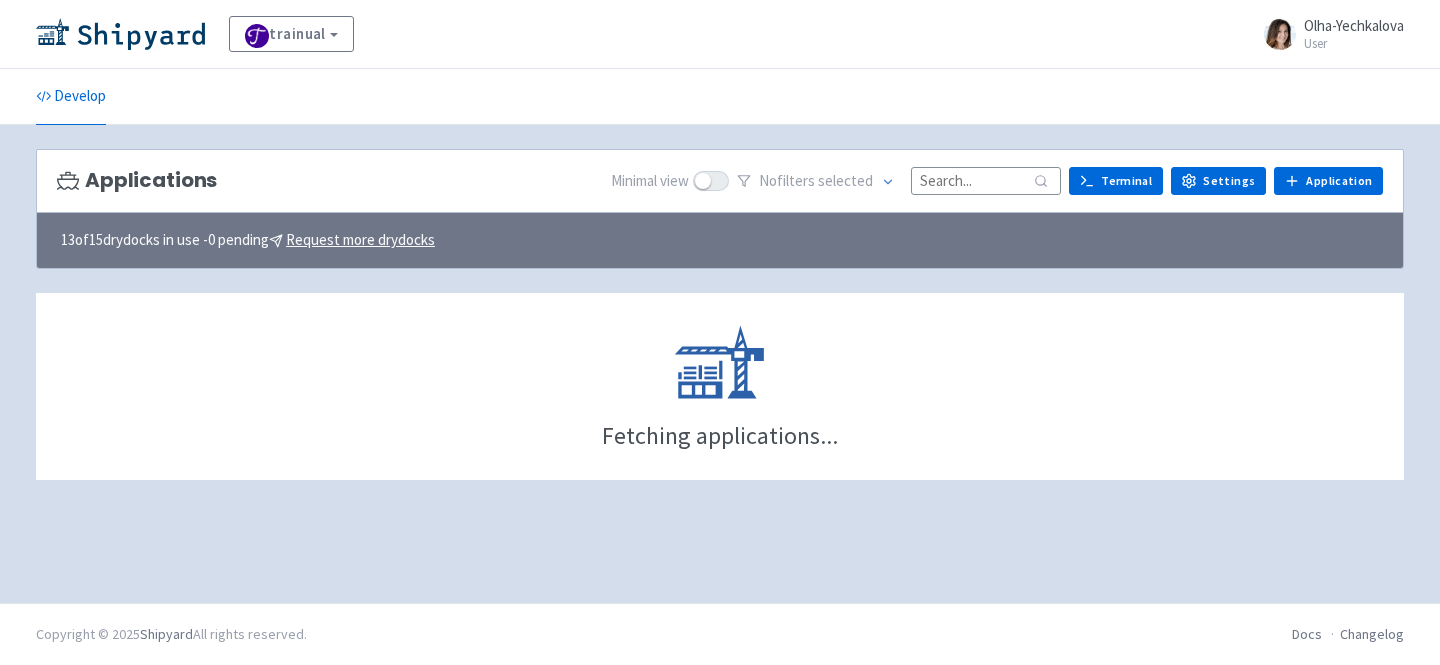 click at bounding box center [986, 180] 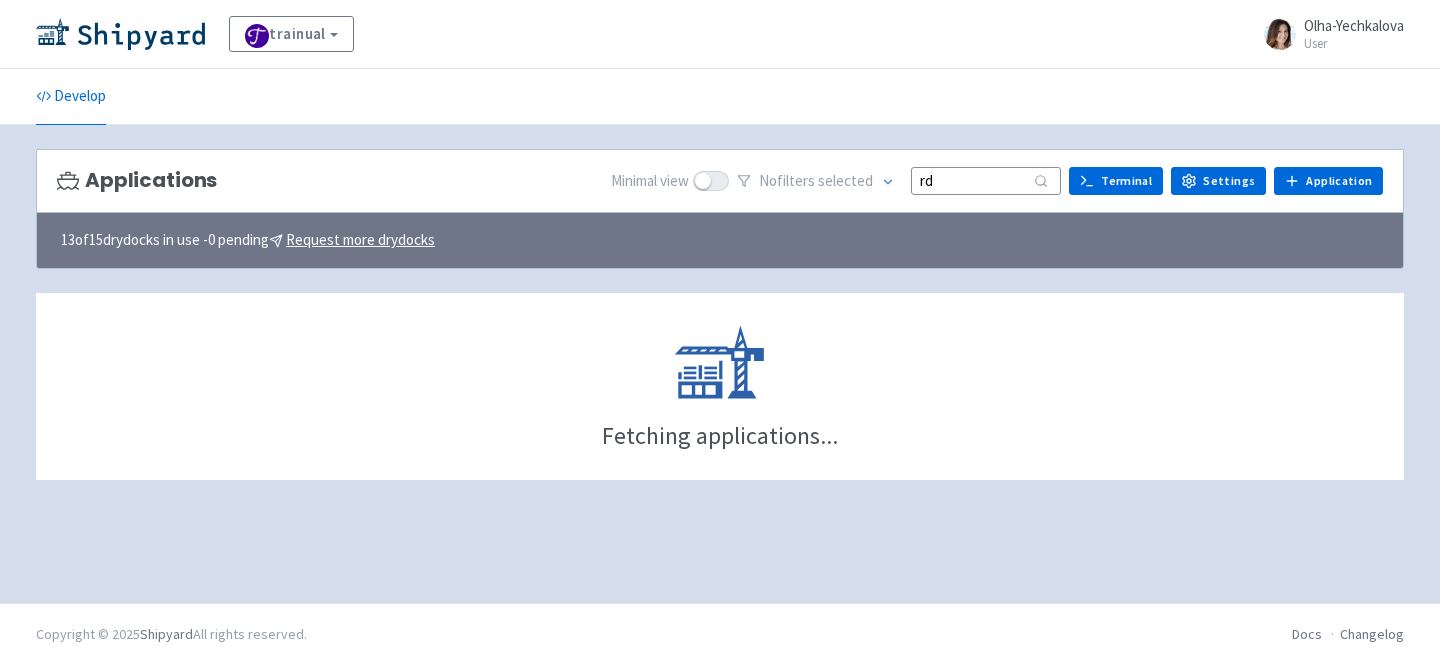 type on "r" 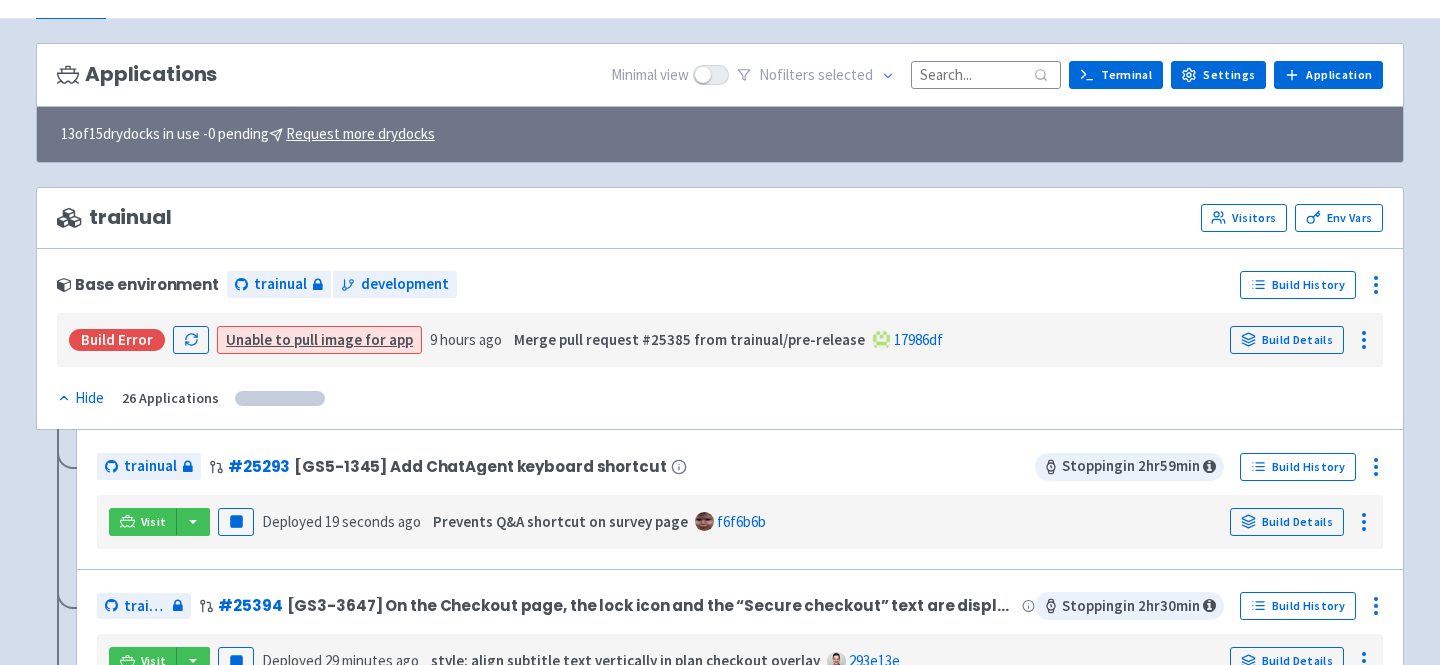 scroll, scrollTop: 105, scrollLeft: 0, axis: vertical 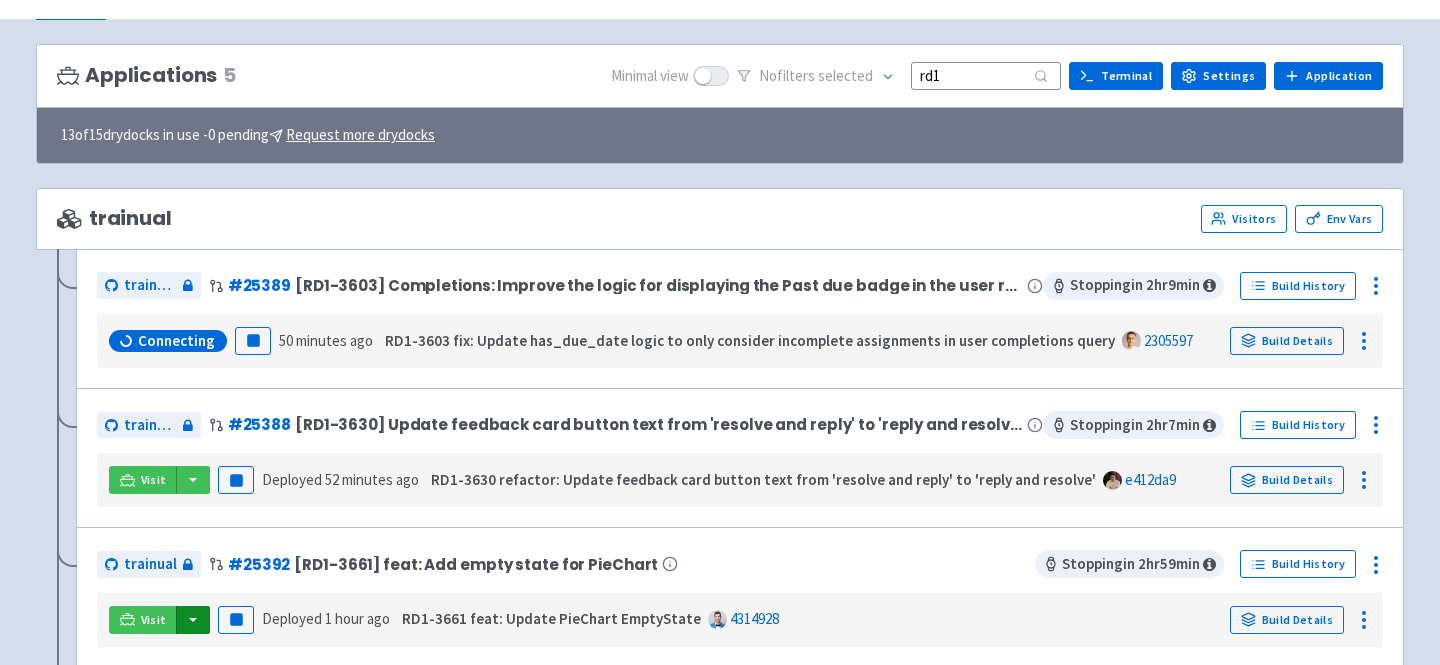 type on "rd1" 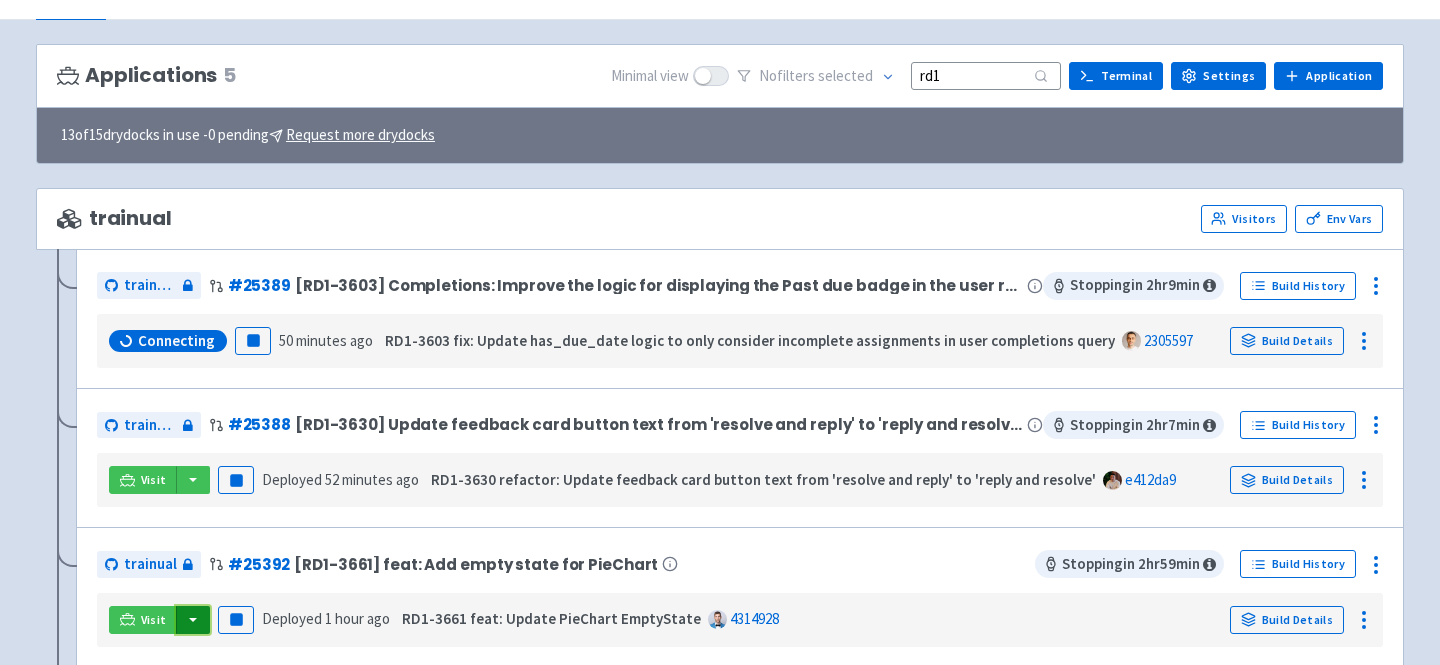 click at bounding box center (193, 620) 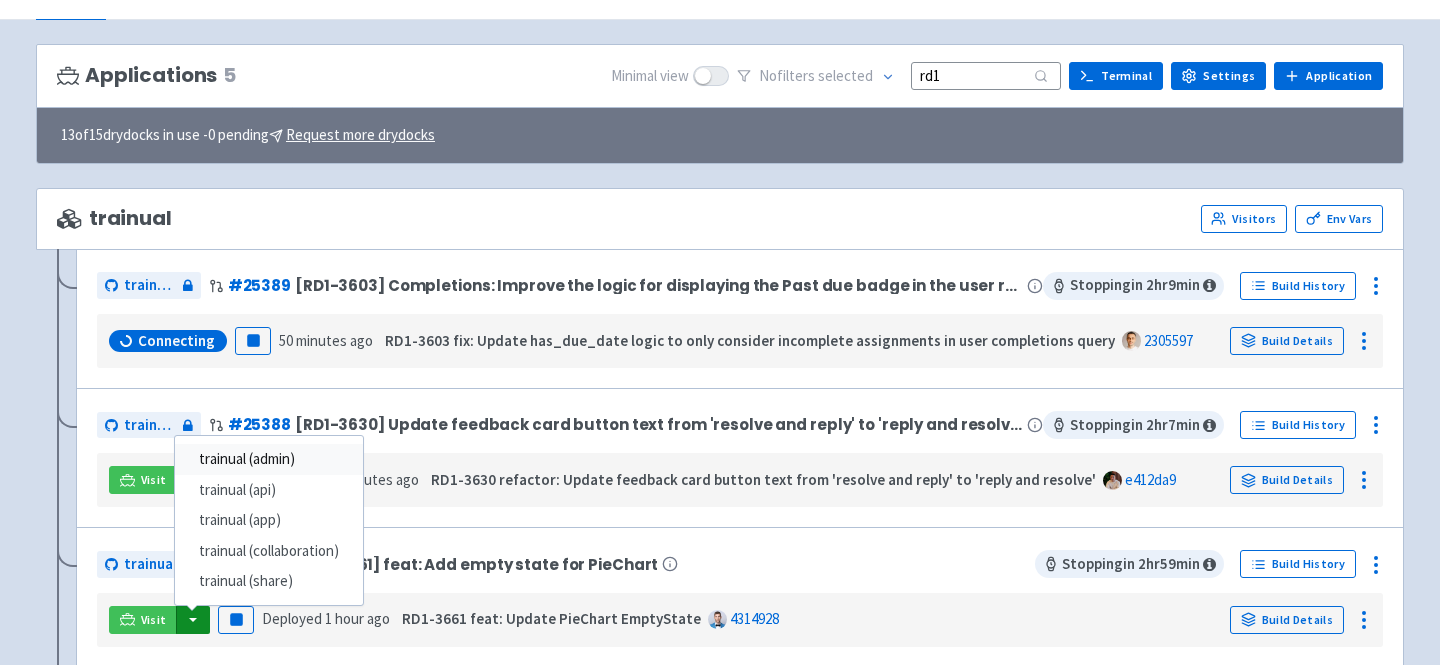 click on "trainual (admin)" at bounding box center [269, 459] 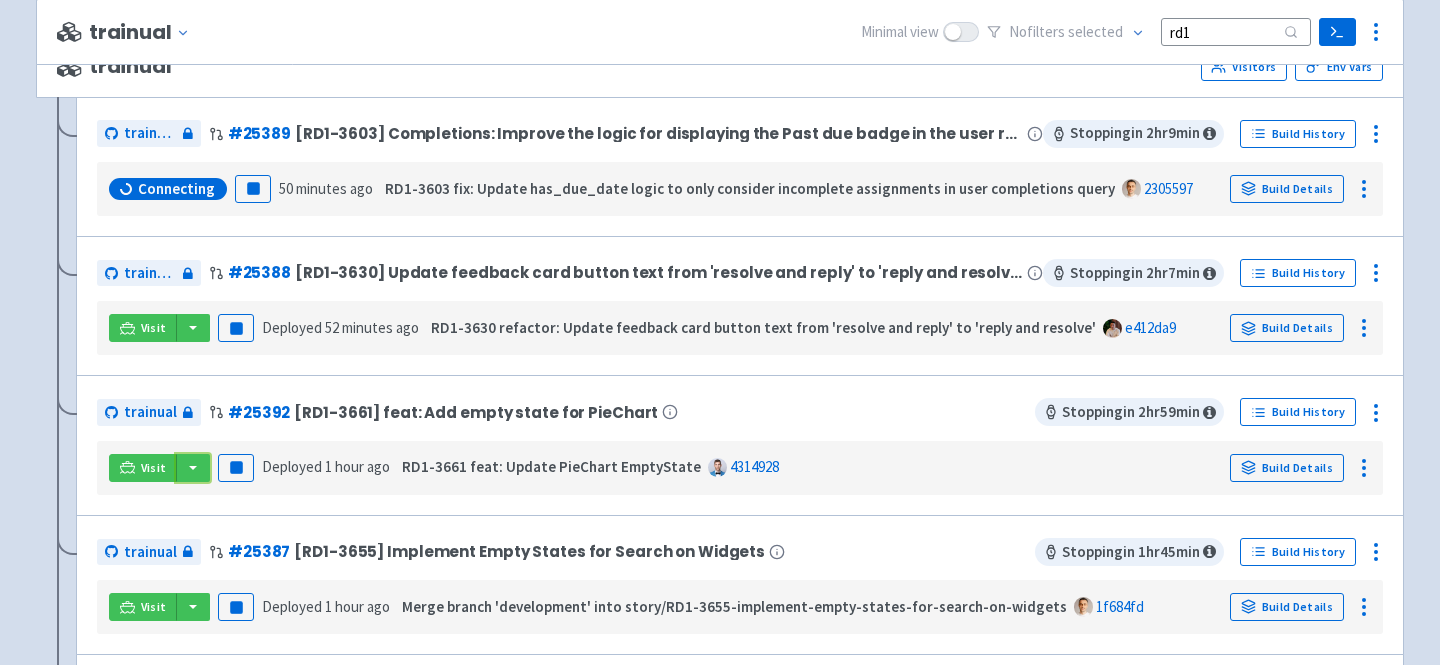 scroll, scrollTop: 270, scrollLeft: 0, axis: vertical 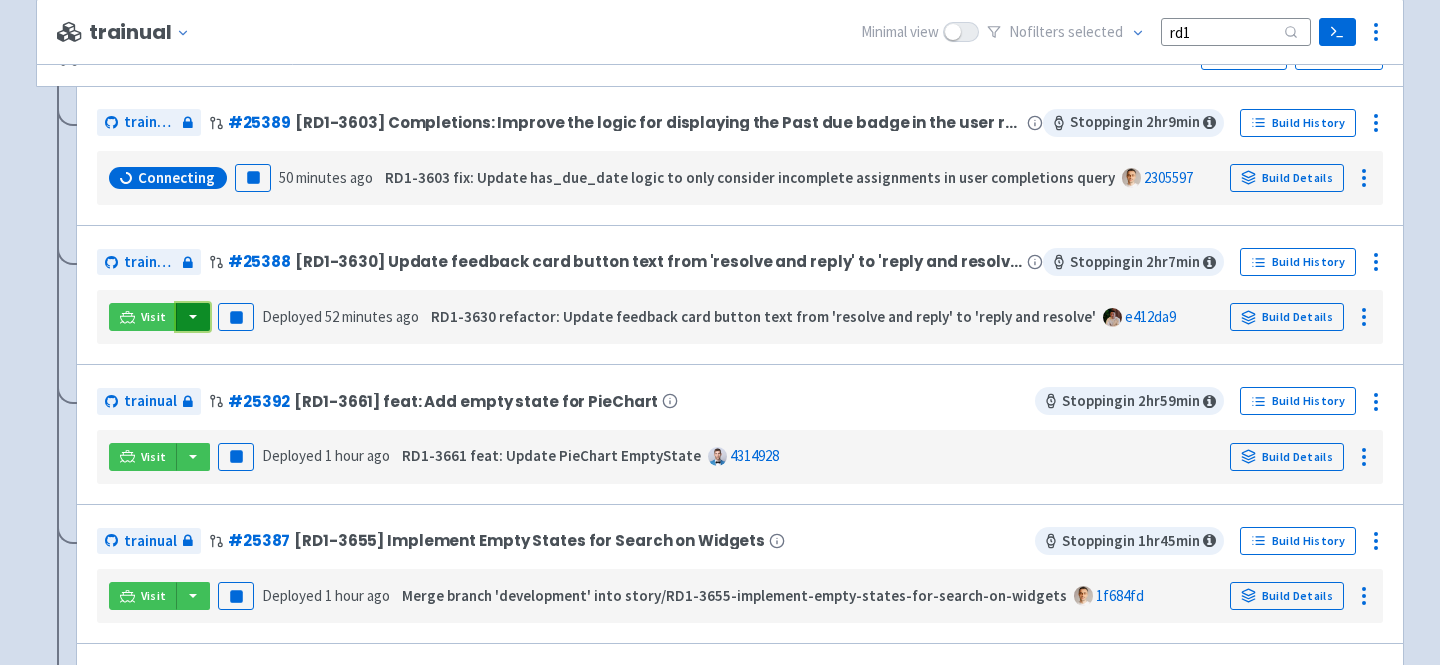 click at bounding box center (193, 317) 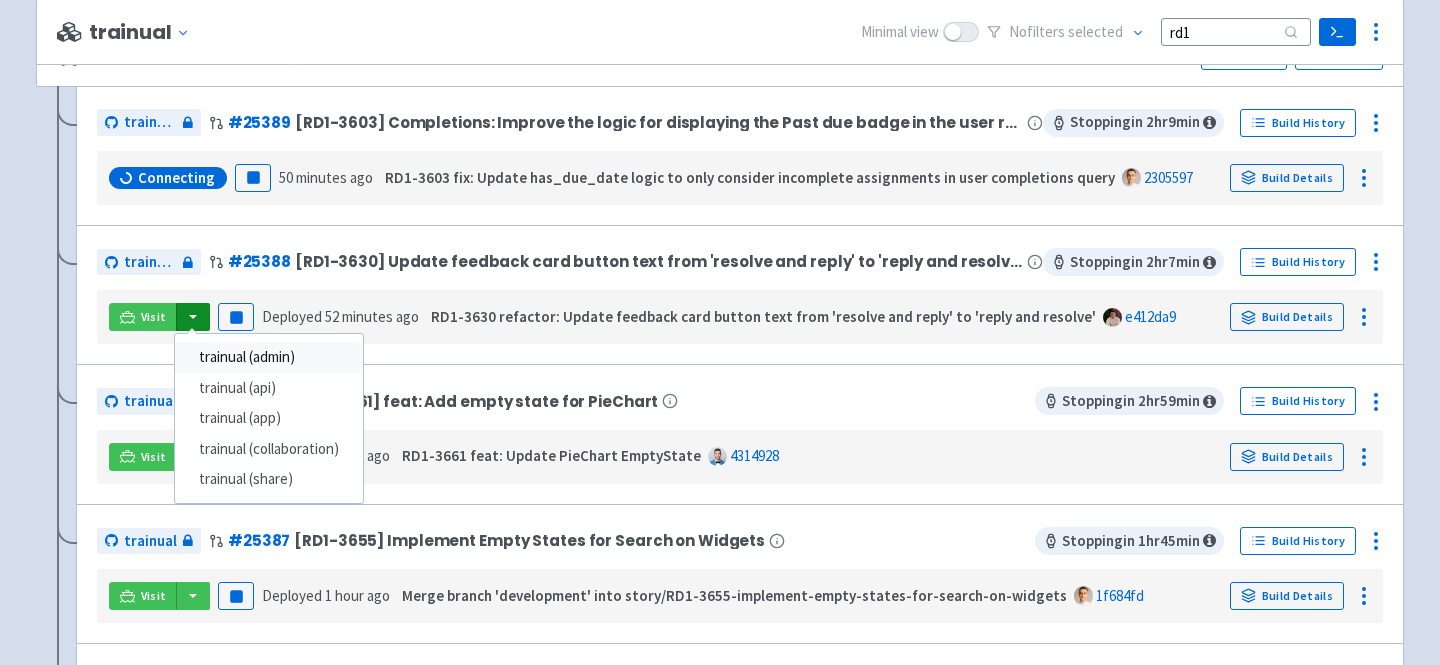 click on "trainual (admin)" at bounding box center [269, 357] 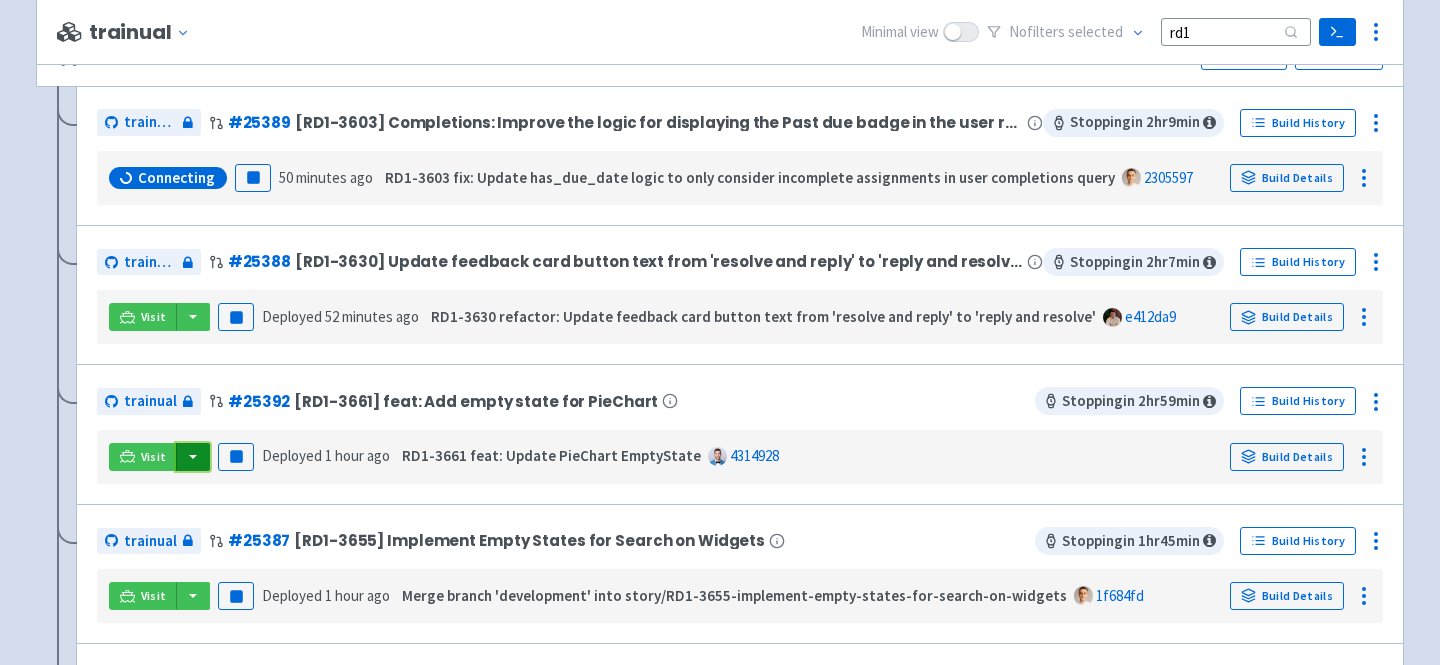 click at bounding box center [193, 457] 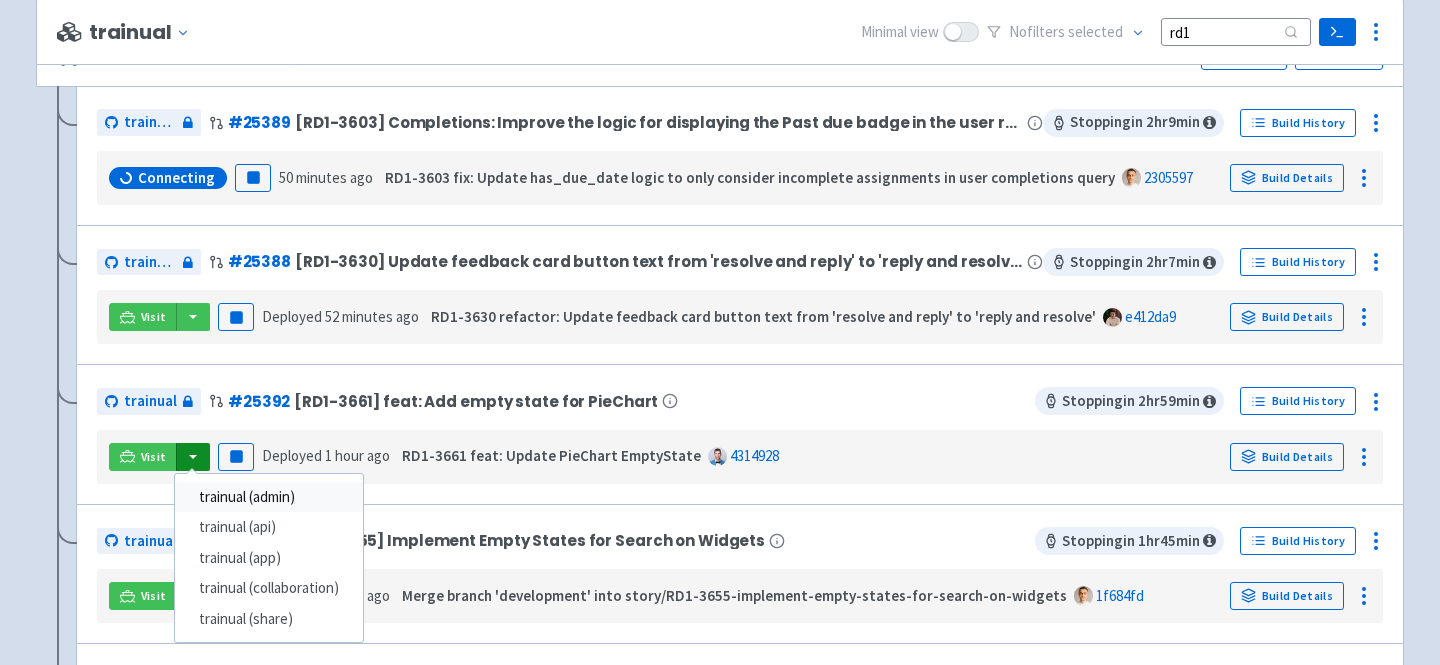 click on "trainual (admin)" at bounding box center [269, 497] 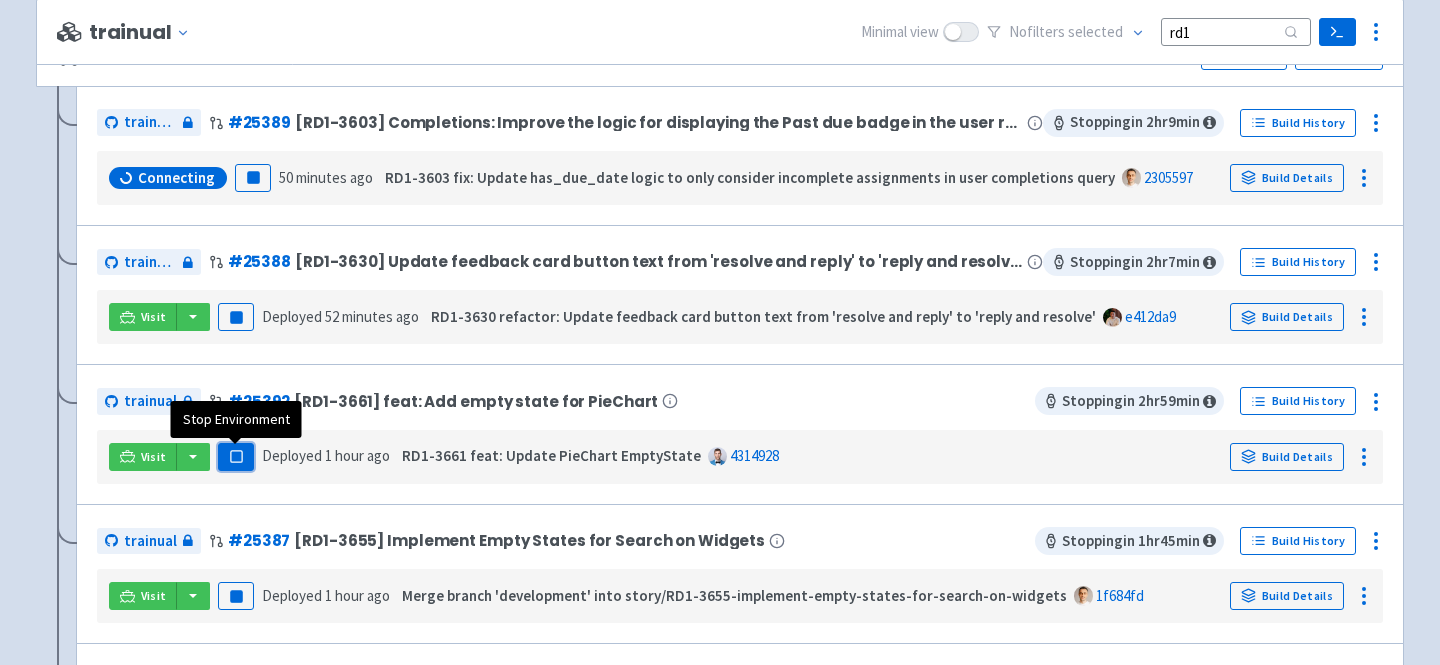 click 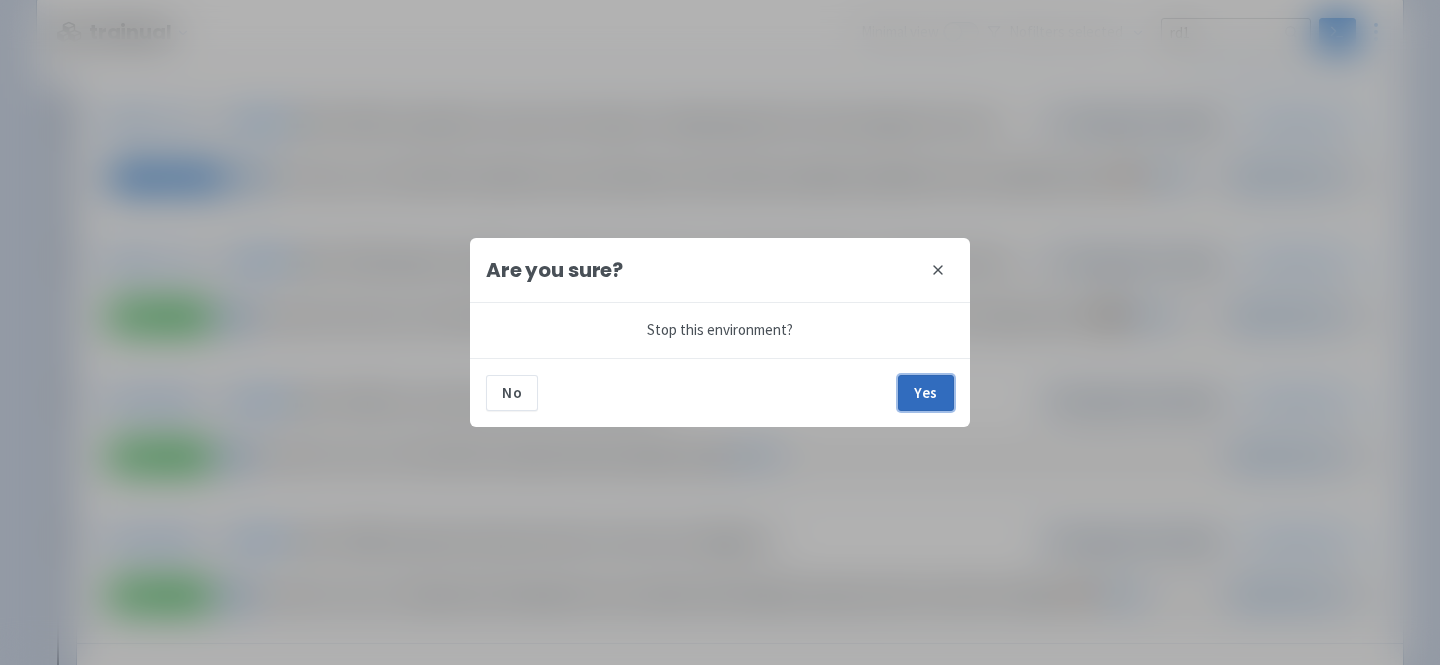 click on "Yes" at bounding box center [926, 393] 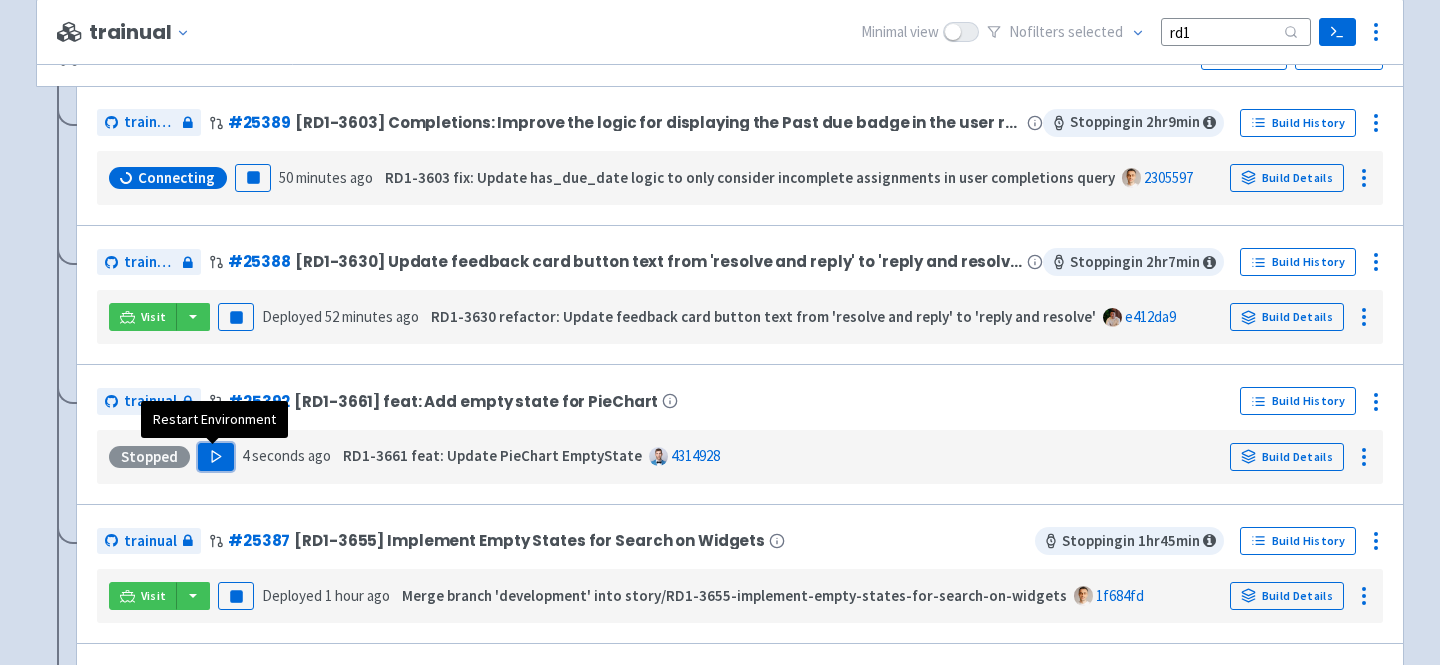 click 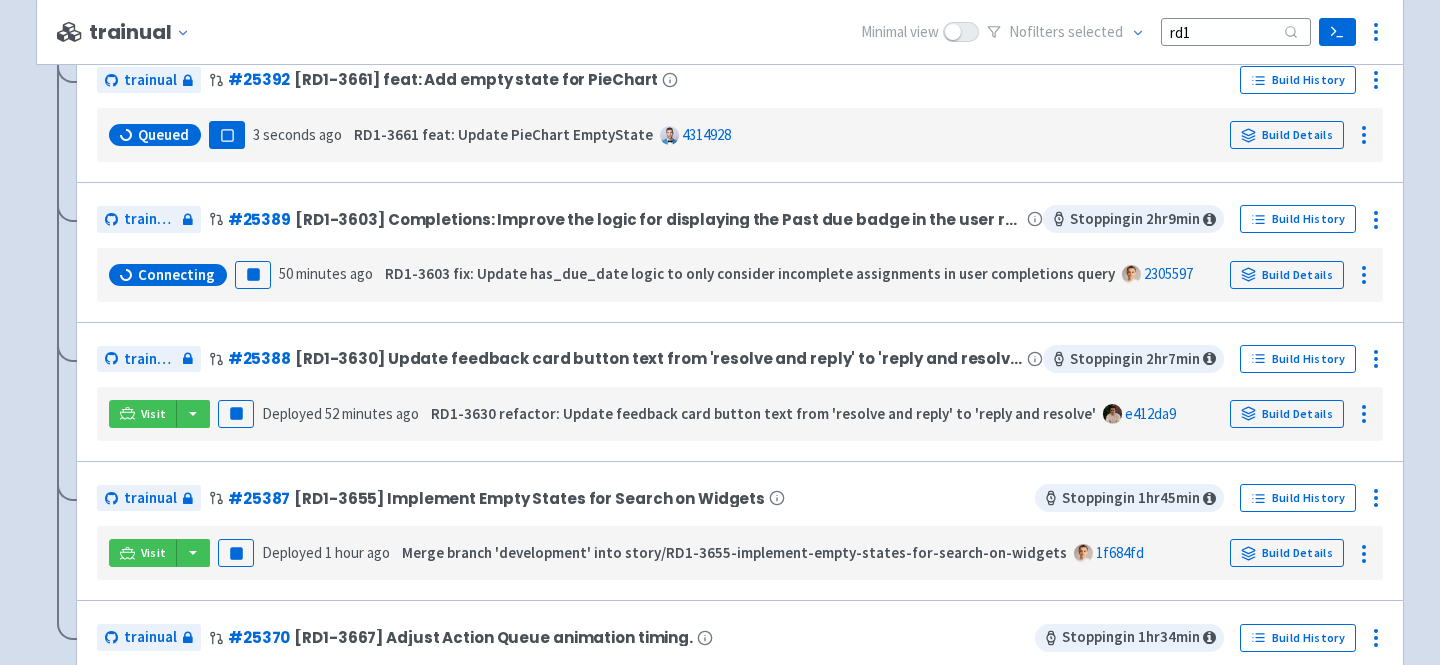 scroll, scrollTop: 328, scrollLeft: 0, axis: vertical 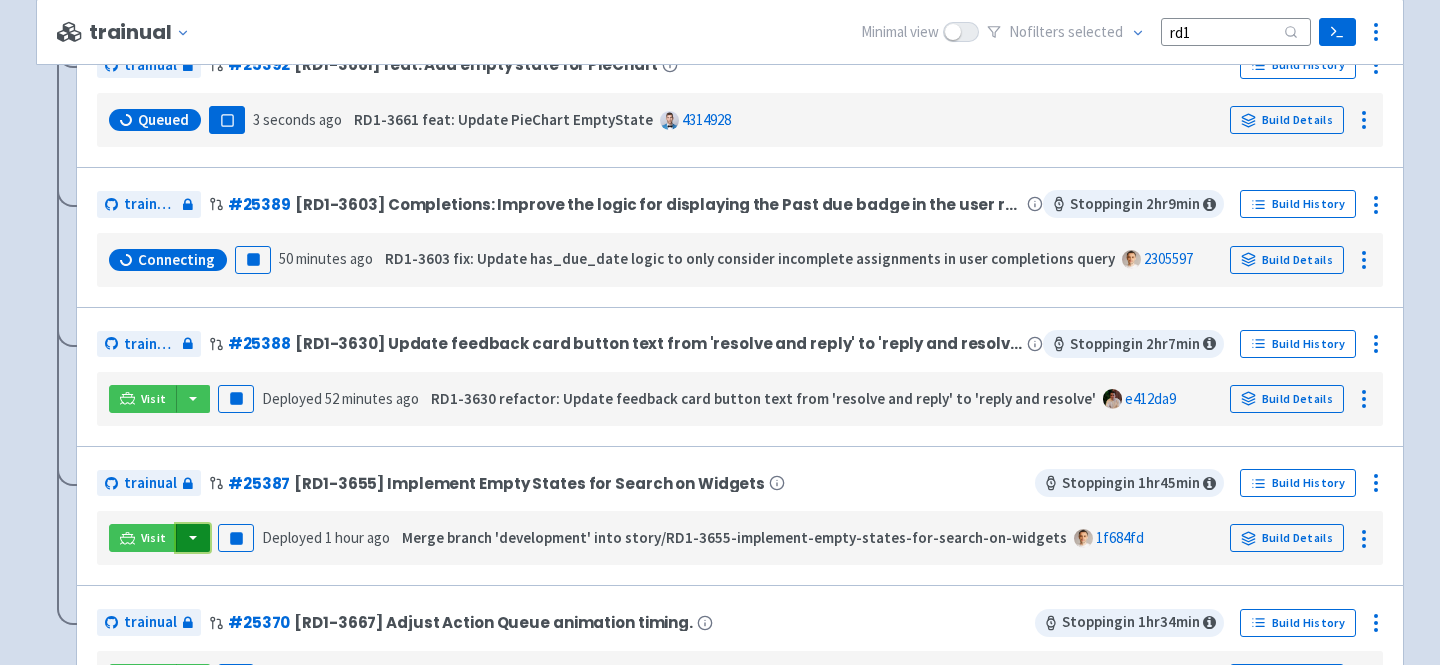 click at bounding box center [193, 538] 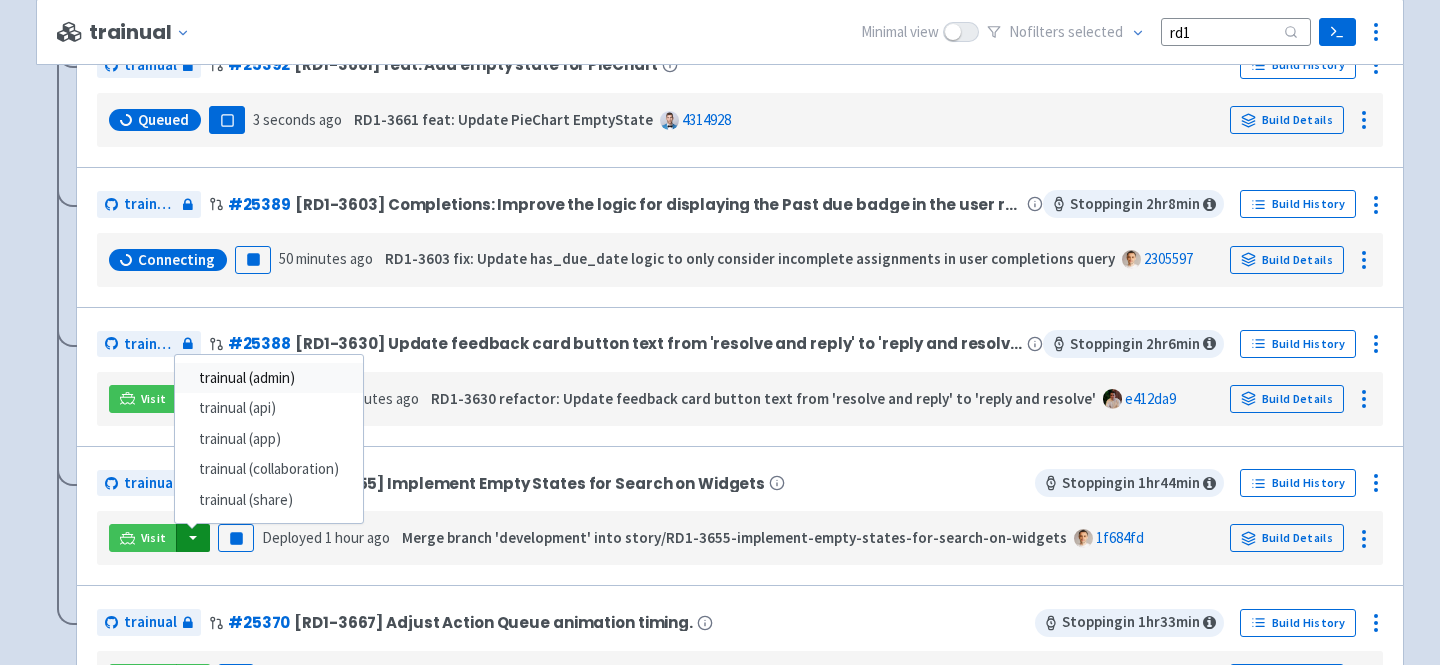 click on "trainual (admin)" at bounding box center (269, 378) 